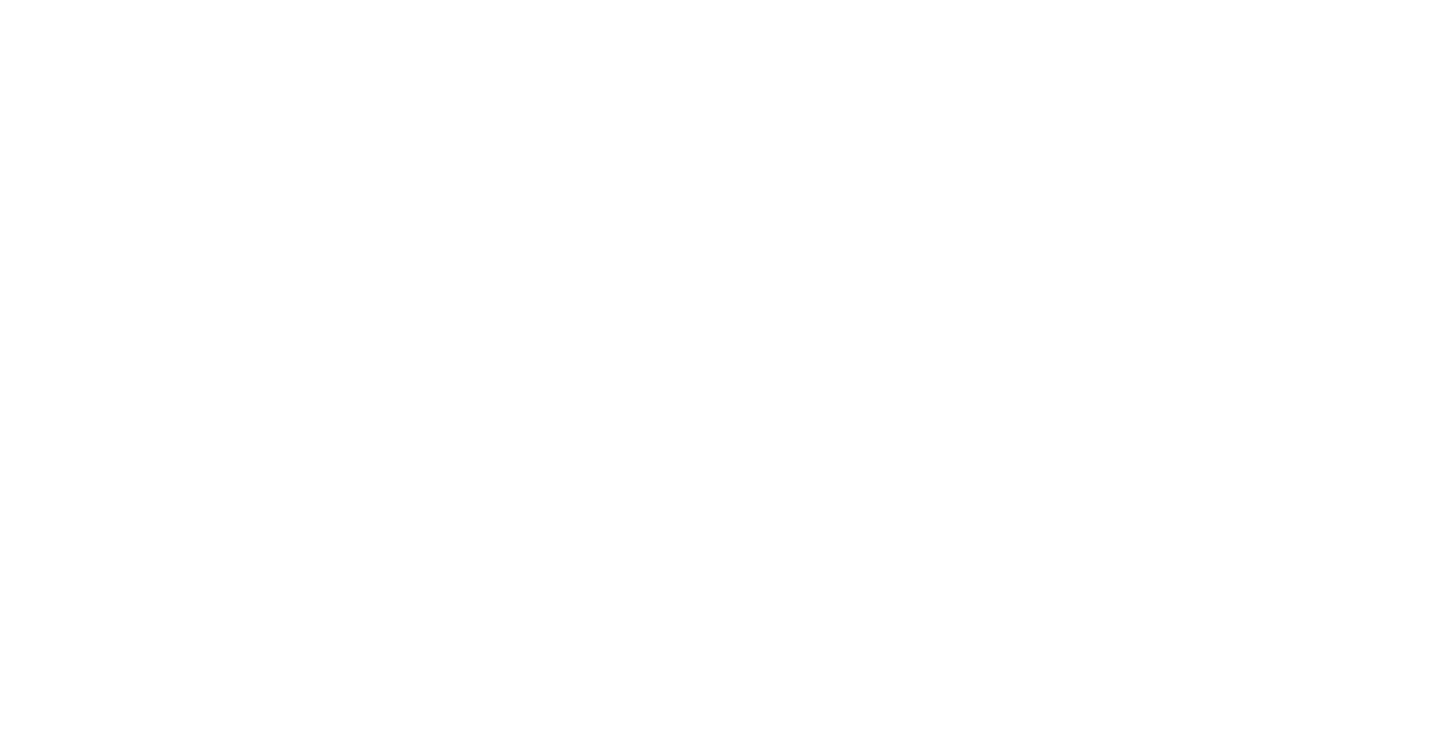 scroll, scrollTop: 0, scrollLeft: 0, axis: both 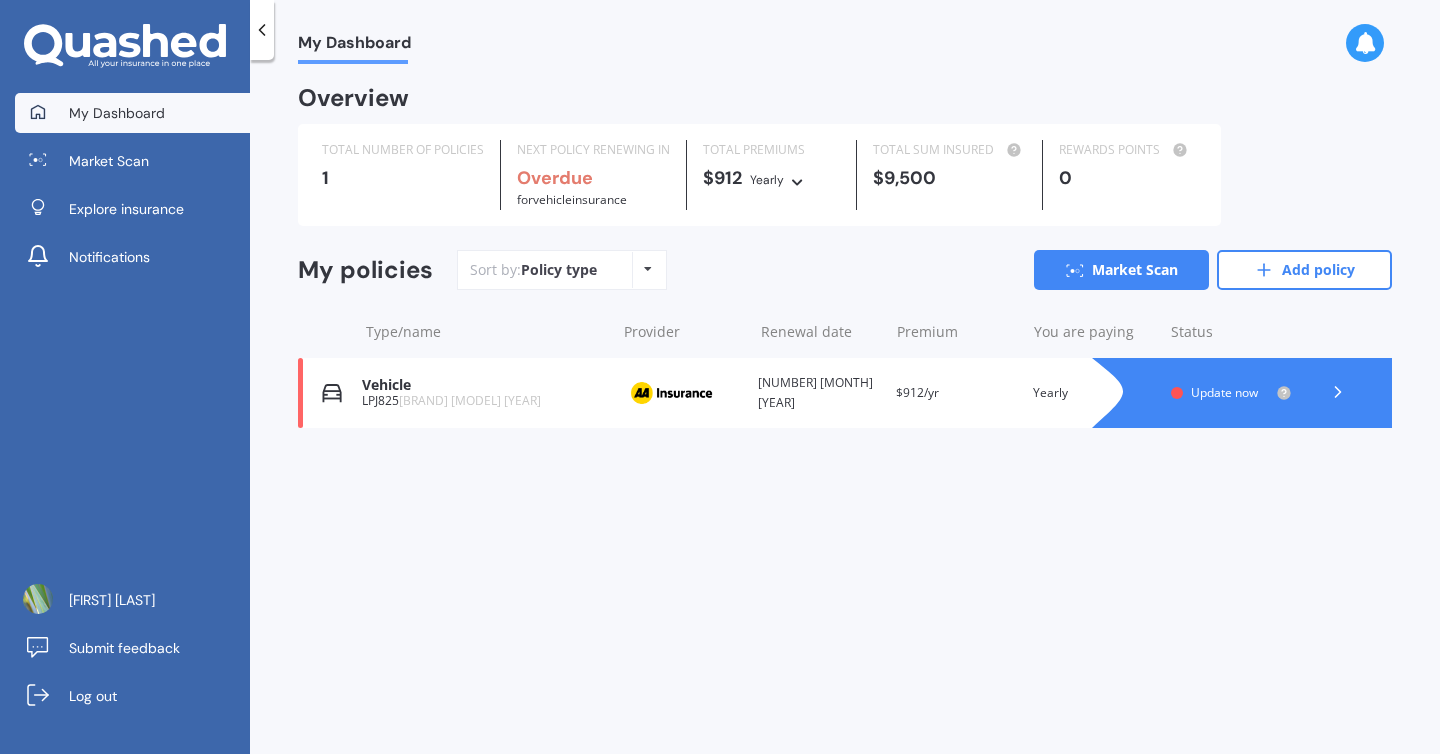 click on "Update now" at bounding box center (1224, 392) 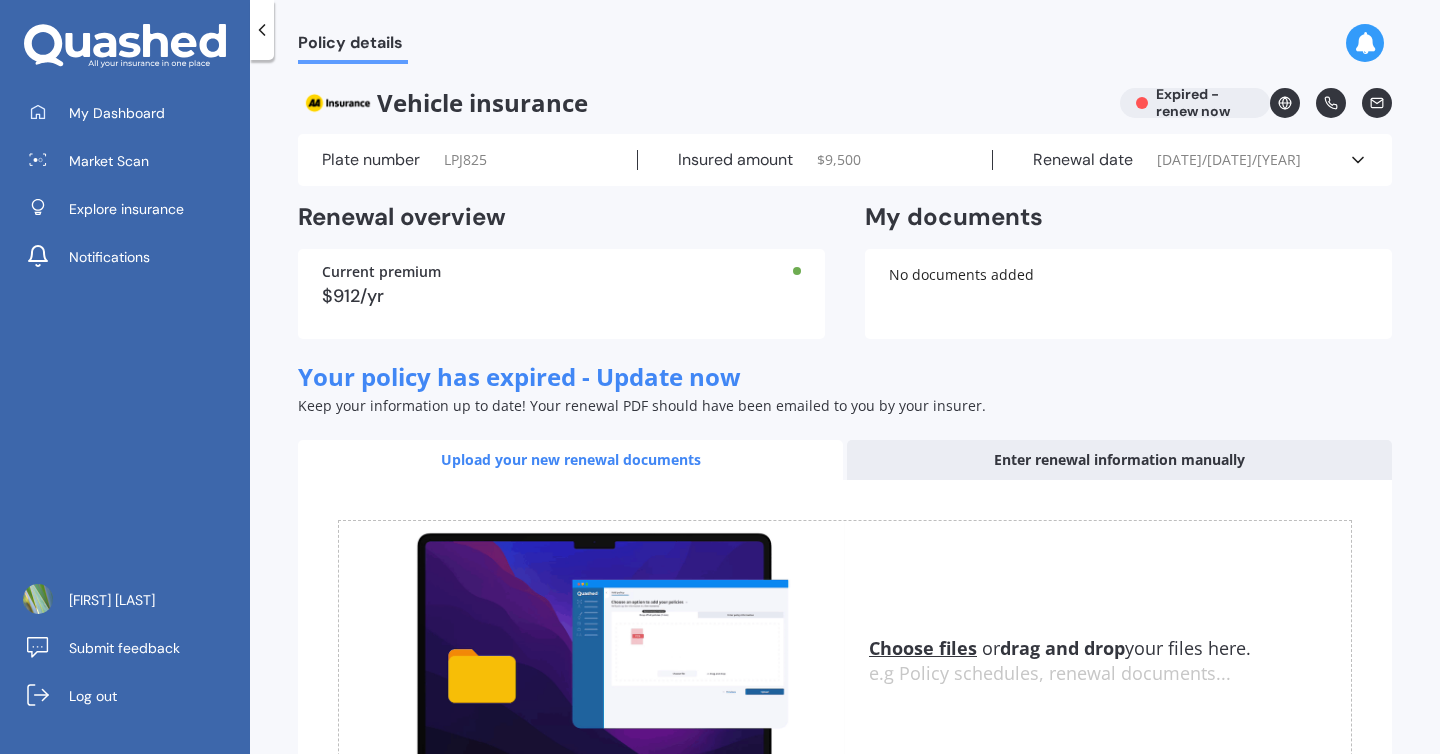 click on "[DATE]/[DATE]/[YEAR]" at bounding box center (1229, 160) 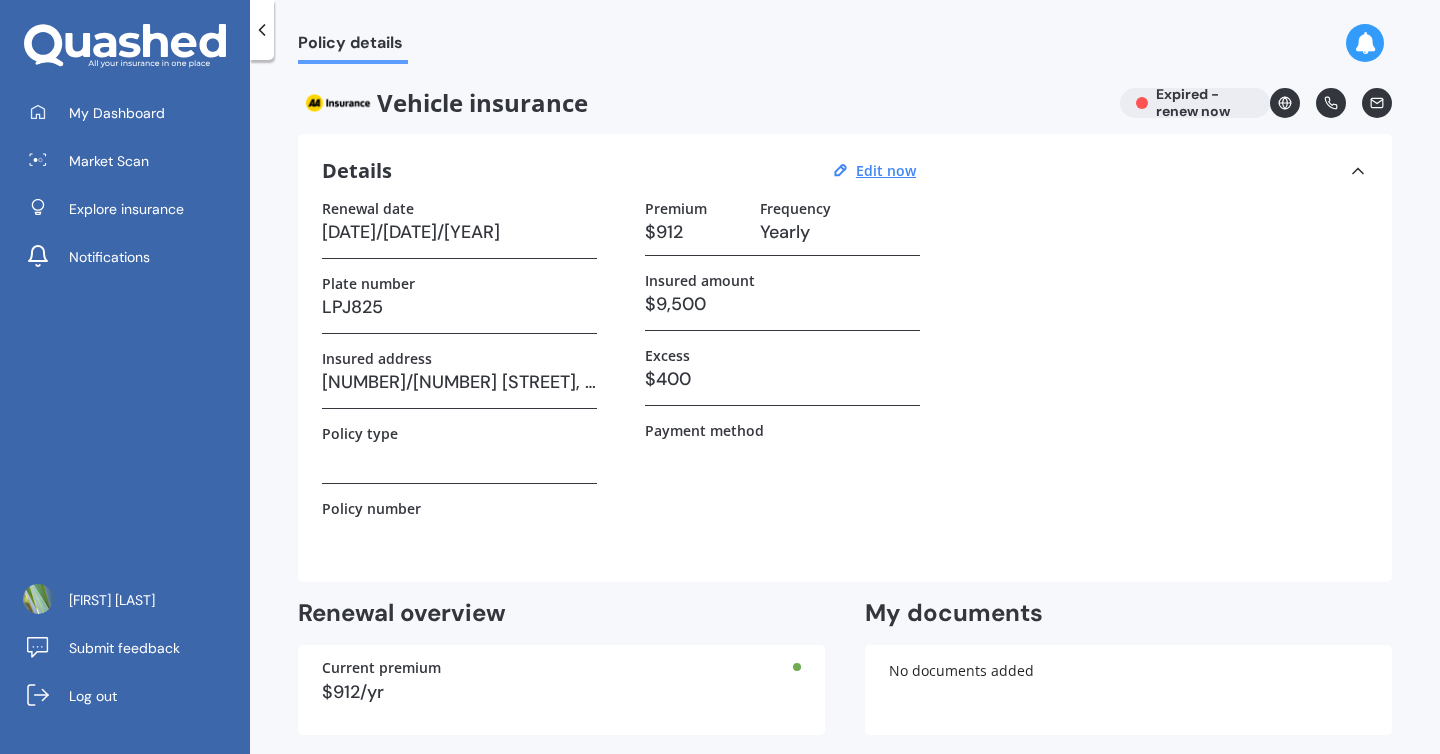 click on "[DATE]/[DATE]/[YEAR]" at bounding box center [459, 232] 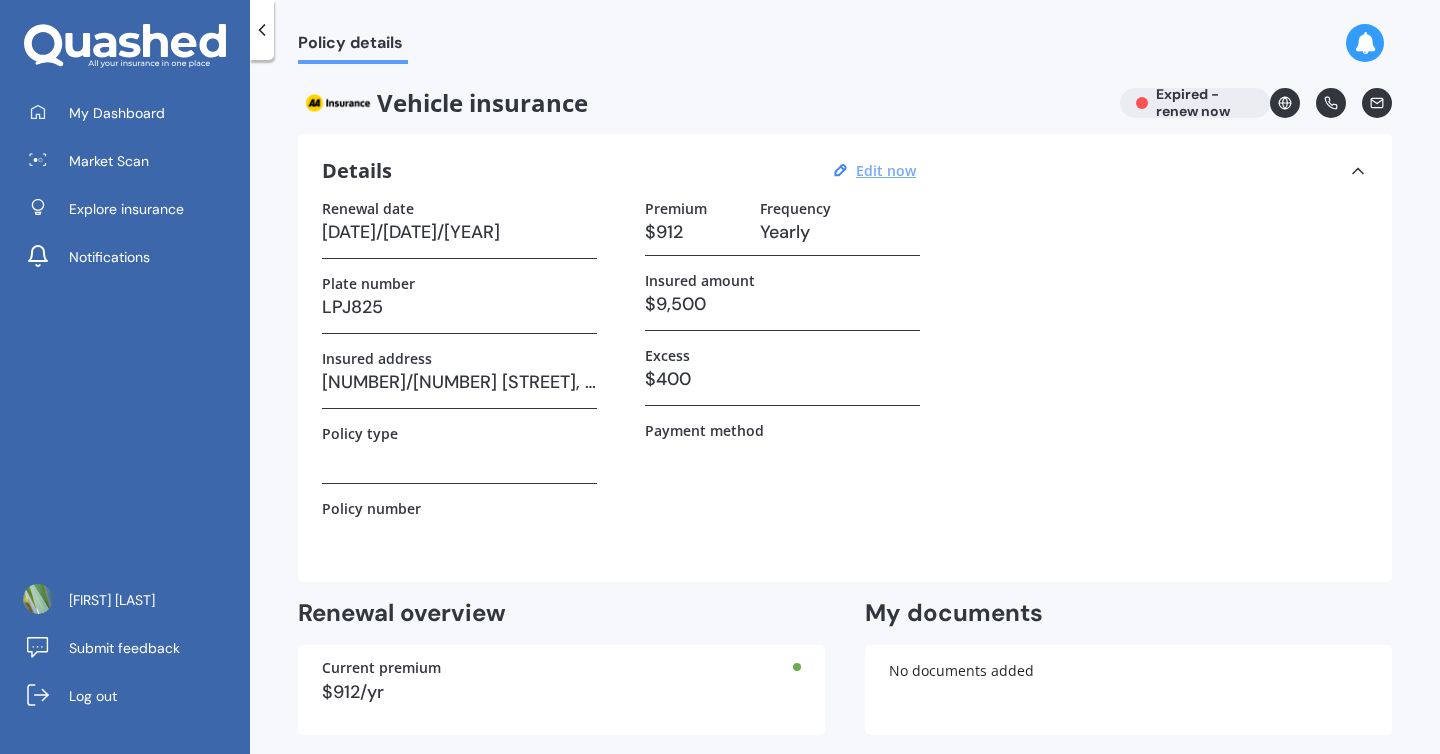 click on "Edit now" at bounding box center [886, 170] 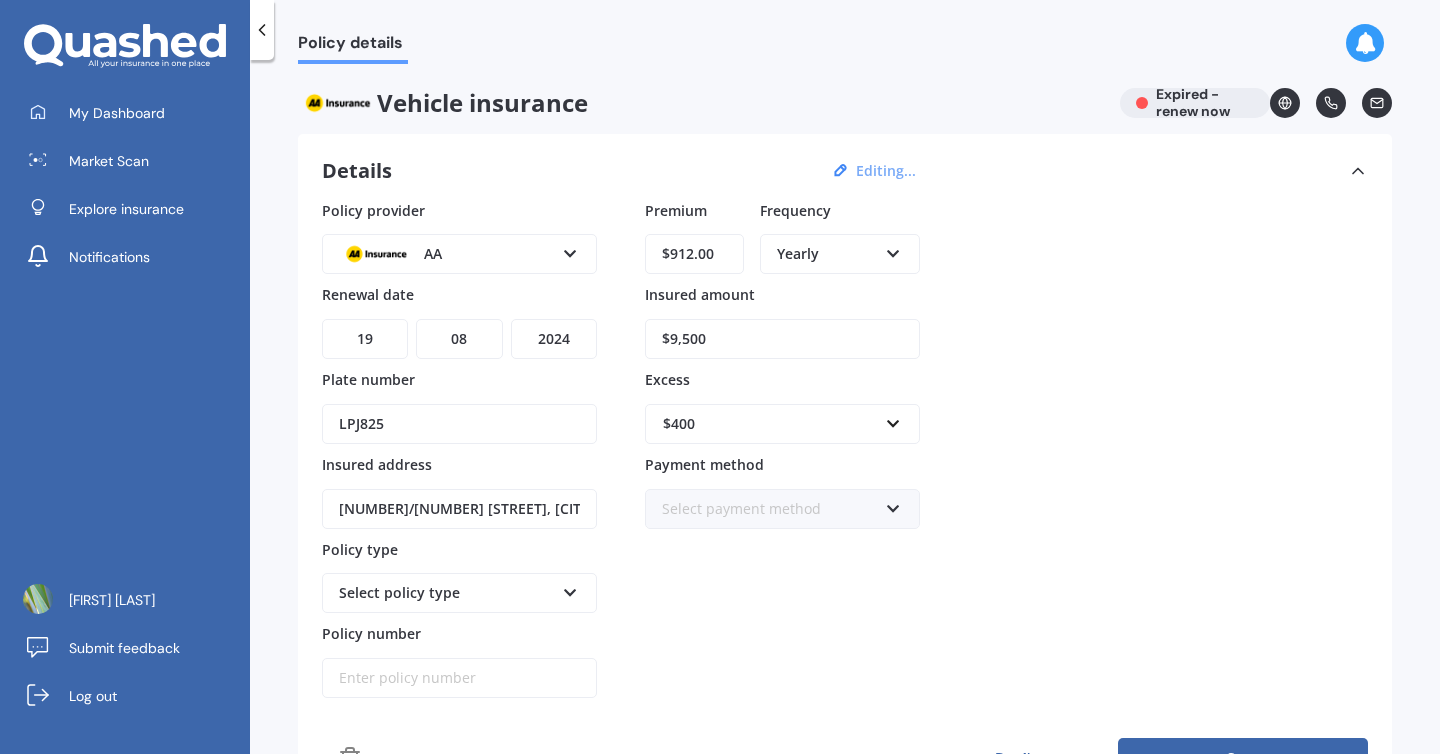 click on "YYYY 2027 2026 2025 2024 2023 2022 2021 2020 2019 2018 2017 2016 2015 2014 2013 2012 2011 2010 2009 2008 2007 2006 2005 2004 2003 2002 2001 2000 1999 1998 1997 1996 1995 1994 1993 1992 1991 1990 1989 1988 1987 1986 1985 1984 1983 1982 1981 1980 1979 1978 1977 1976 1975 1974 1973 1972 1971 1970 1969 1968 1967 1966 1965 1964 1963 1962 1961 1960 1959 1958 1957 1956 1955 1954 1953 1952 1951 1950 1949 1948 1947 1946 1945 1944 1943 1942 1941 1940 1939 1938 1937 1936 1935 1934 1933 1932 1931 1930 1929 1928" at bounding box center (554, 339) 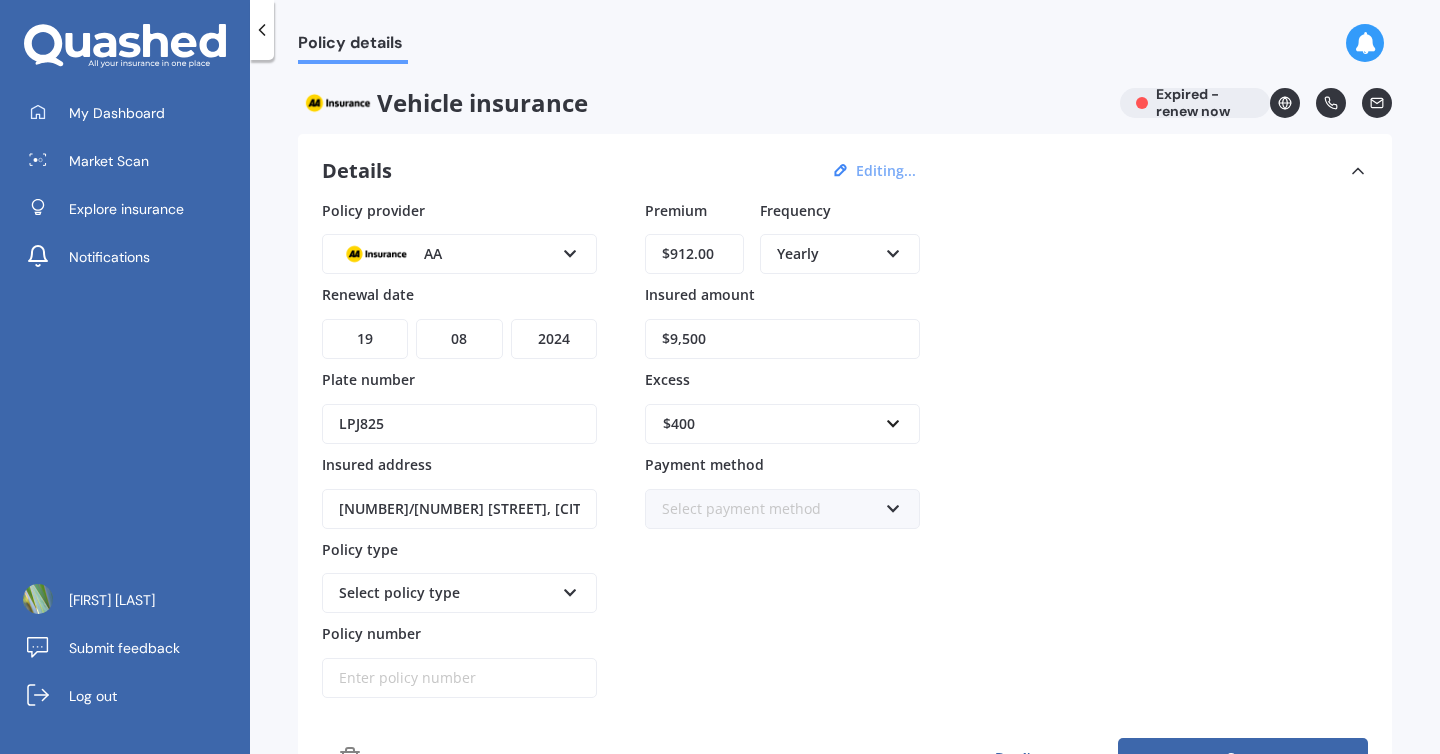 select on "2025" 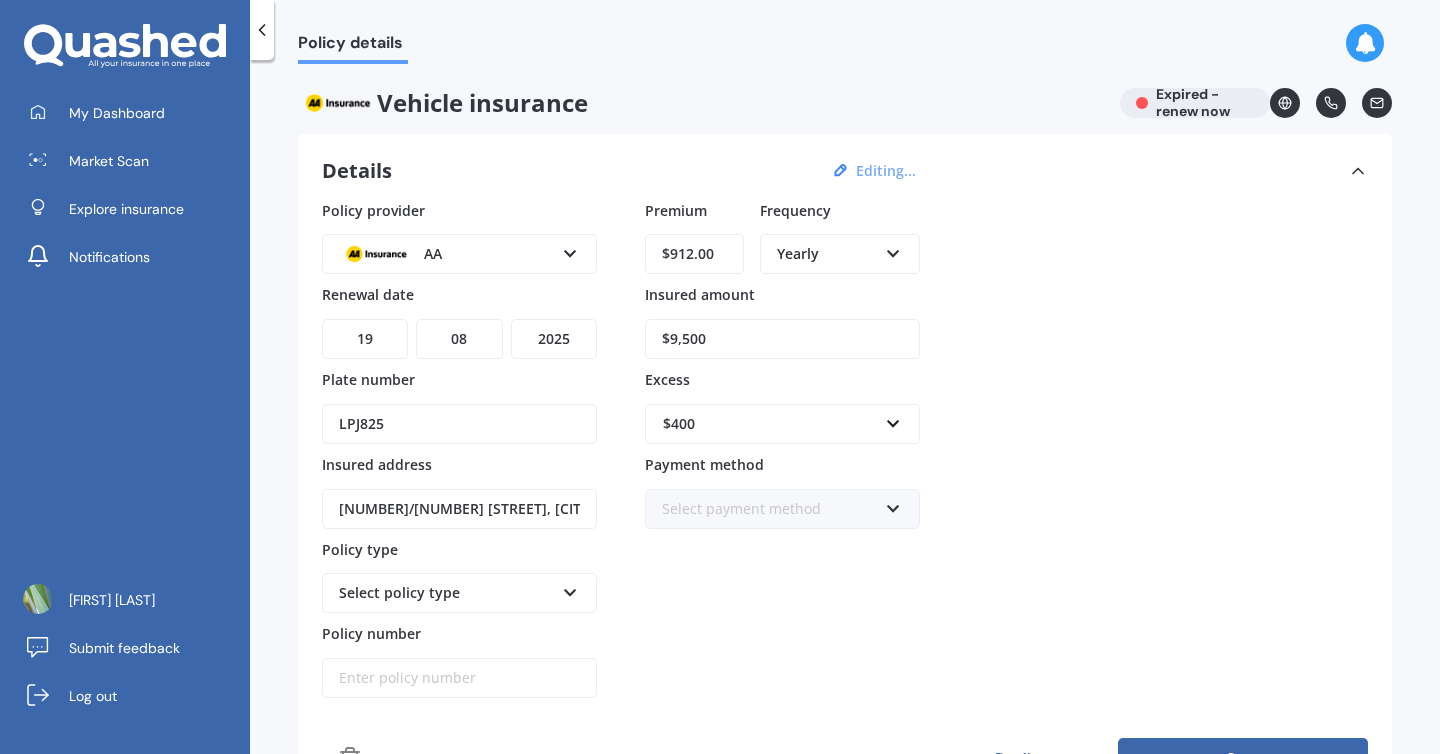 click on "Policy provider AA AA AMI AMP ANZ ASB Aioi Nissay Dowa Ando Assurant Autosure BNZ Co-Operative Bank Cove FMG Initio Kiwibank Lantern Lumley MAS NAC NZI Other Provident SBS Star Insure State Swann TSB Tower Trade Me Insurance Vero Westpac YOUI Renewal date DD 01 02 03 04 05 06 07 08 09 10 11 12 13 14 15 16 17 18 19 20 21 22 23 24 25 26 27 28 29 30 31 MM 01 02 03 04 05 06 07 08 09 10 11 12 YYYY 2027 2026 2025 2024 2023 2022 2021 2020 2019 2018 2017 2016 2015 2014 2013 2012 2011 2010 2009 2008 2007 2006 2005 2004 2003 2002 2001 2000 1999 1998 1997 1996 1995 1994 1993 1992 1991 1990 1989 1988 1987 1986 1985 1984 1983 1982 1981 1980 1979 1978 1977 1976 1975 1974 1973 1972 1971 1970 1969 1968 1967 1966 1965 1964 1963 1962 1961 1960 1959 1958 1957 1956 1955 1954 1953 1952 1951 1950 1949 1948 1947 1946 1945 1944 1943 1942 1941 1940 1939 1938 1937 1936 1935 1934 1933 1932 1931 1930 1929 1928 Plate number [PLATE_NUMBER] Insured address [NUMBER]/[NUMBER] [STREET], [CITY], [CITY], [POSTAL_CODE] Policy type Select policy type Comprehensive" at bounding box center [845, 449] 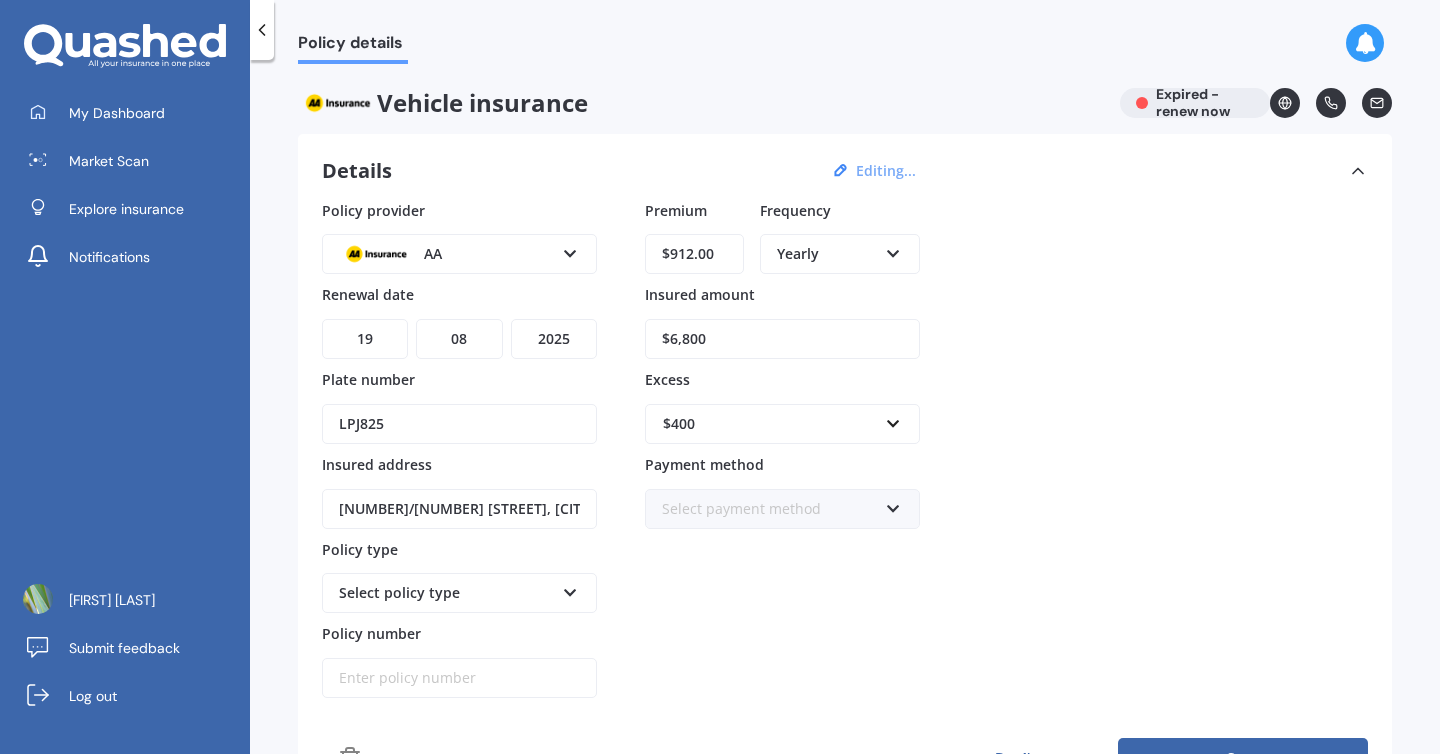 type on "$6,800" 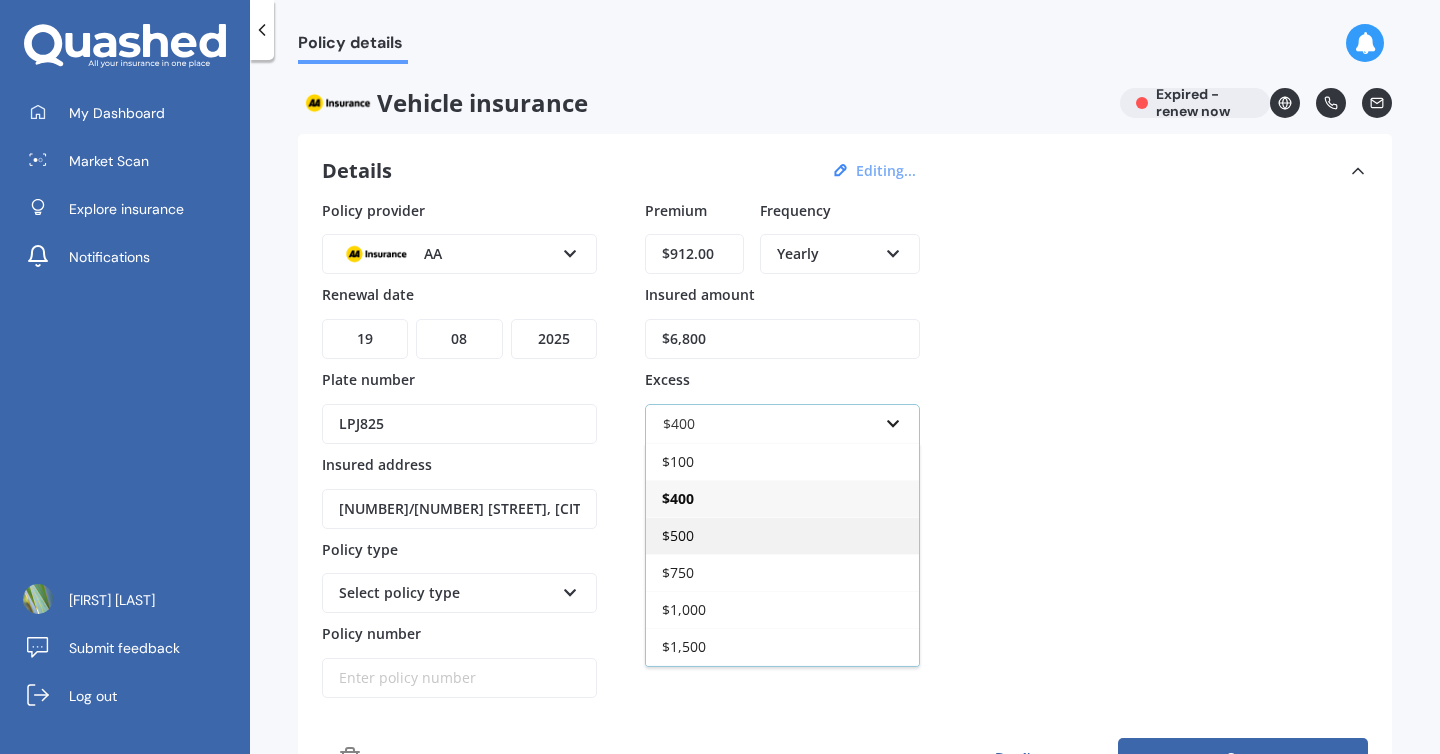 click on "$500" at bounding box center [782, 535] 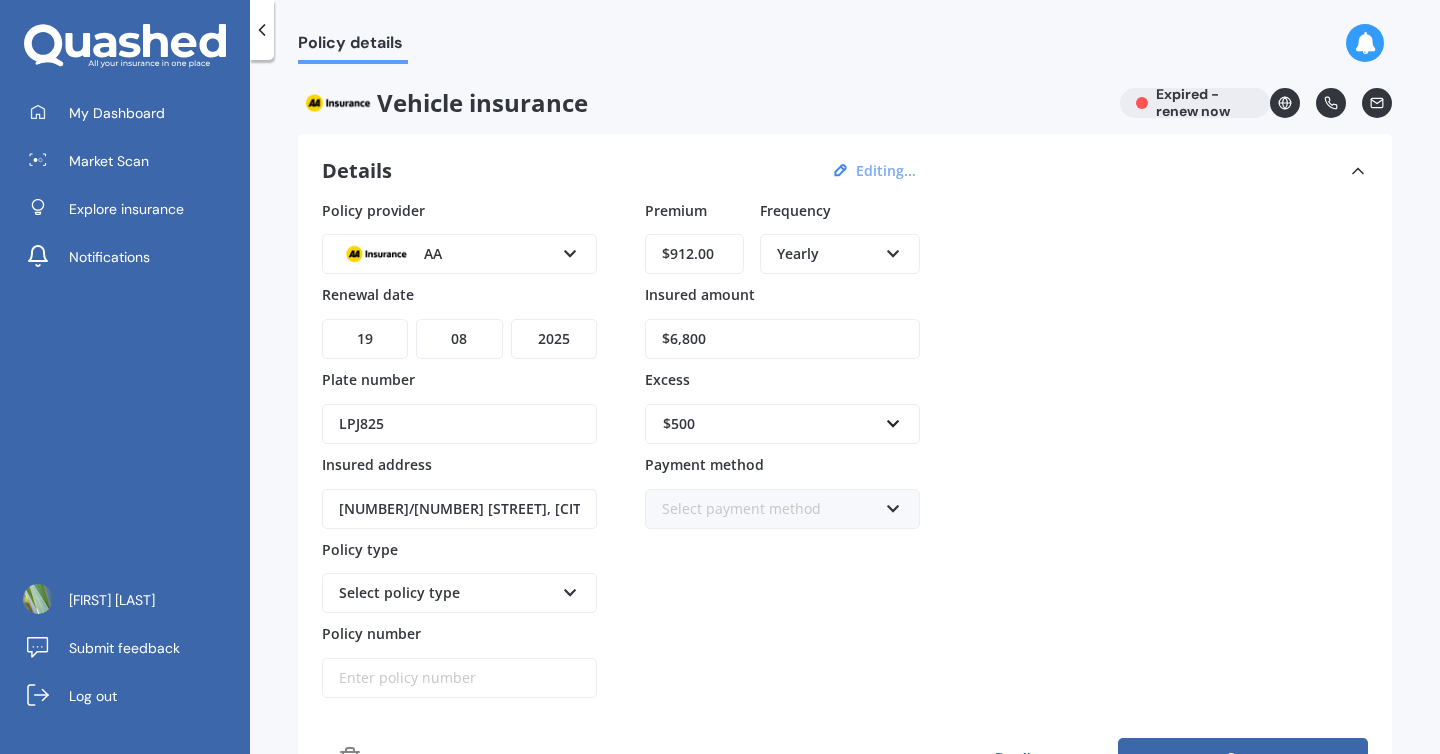 click on "Policy provider AA AA AMI AMP ANZ ASB Aioi Nissay Dowa Ando Assurant Autosure BNZ Co-Operative Bank Cove FMG Initio Kiwibank Lantern Lumley MAS NAC NZI Other Provident SBS Star Insure State Swann TSB Tower Trade Me Insurance Vero Westpac YOUI Renewal date DD 01 02 03 04 05 06 07 08 09 10 11 12 13 14 15 16 17 18 19 20 21 22 23 24 25 26 27 28 29 30 31 MM 01 02 03 04 05 06 07 08 09 10 11 12 YYYY 2027 2026 2025 2024 2023 2022 2021 2020 2019 2018 2017 2016 2015 2014 2013 2012 2011 2010 2009 2008 2007 2006 2005 2004 2003 2002 2001 2000 1999 1998 1997 1996 1995 1994 1993 1992 1991 1990 1989 1988 1987 1986 1985 1984 1983 1982 1981 1980 1979 1978 1977 1976 1975 1974 1973 1972 1971 1970 1969 1968 1967 1966 1965 1964 1963 1962 1961 1960 1959 1958 1957 1956 1955 1954 1953 1952 1951 1950 1949 1948 1947 1946 1945 1944 1943 1942 1941 1940 1939 1938 1937 1936 1935 1934 1933 1932 1931 1930 1929 1928 Plate number [PLATE_NUMBER] Insured address [NUMBER]/[NUMBER] [STREET], [CITY], [CITY], [POSTAL_CODE] Policy type Select policy type Comprehensive" at bounding box center (845, 449) 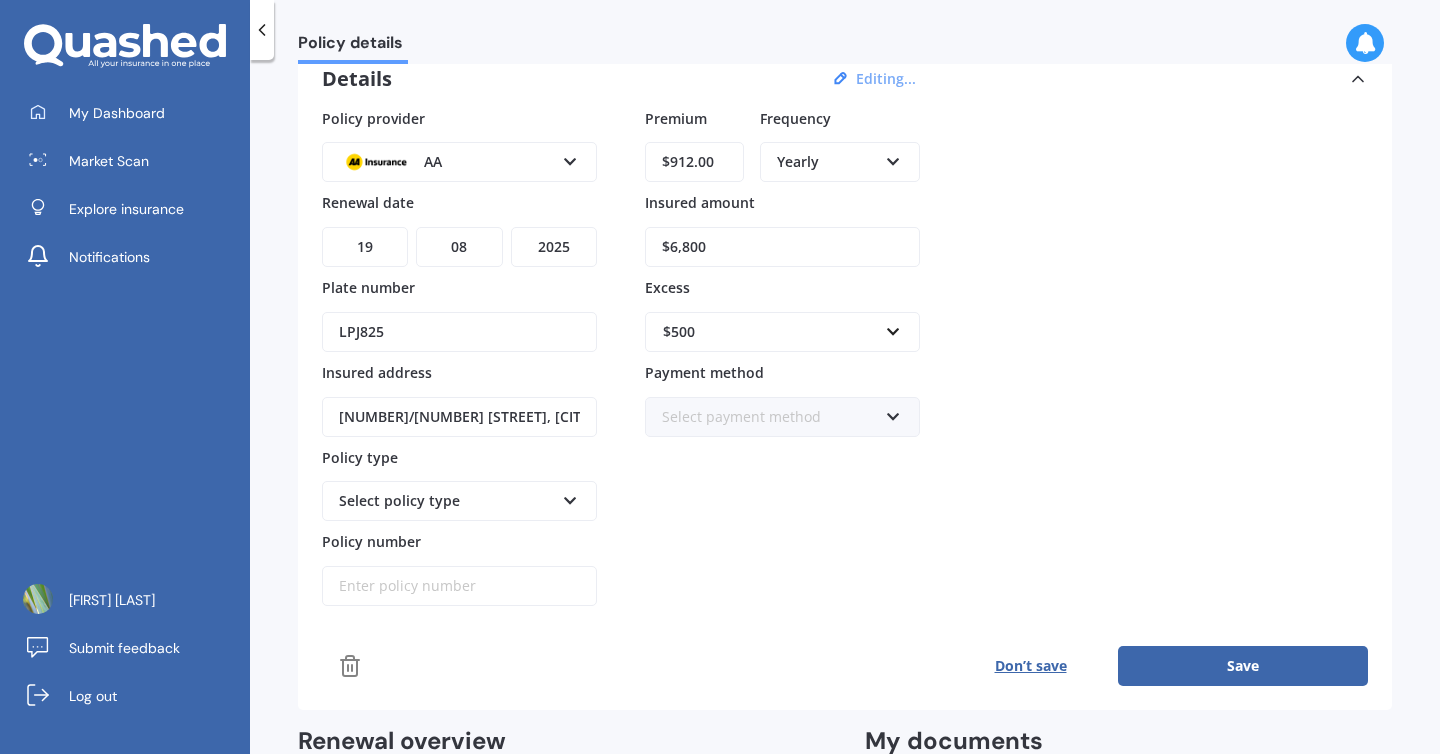 scroll, scrollTop: 97, scrollLeft: 0, axis: vertical 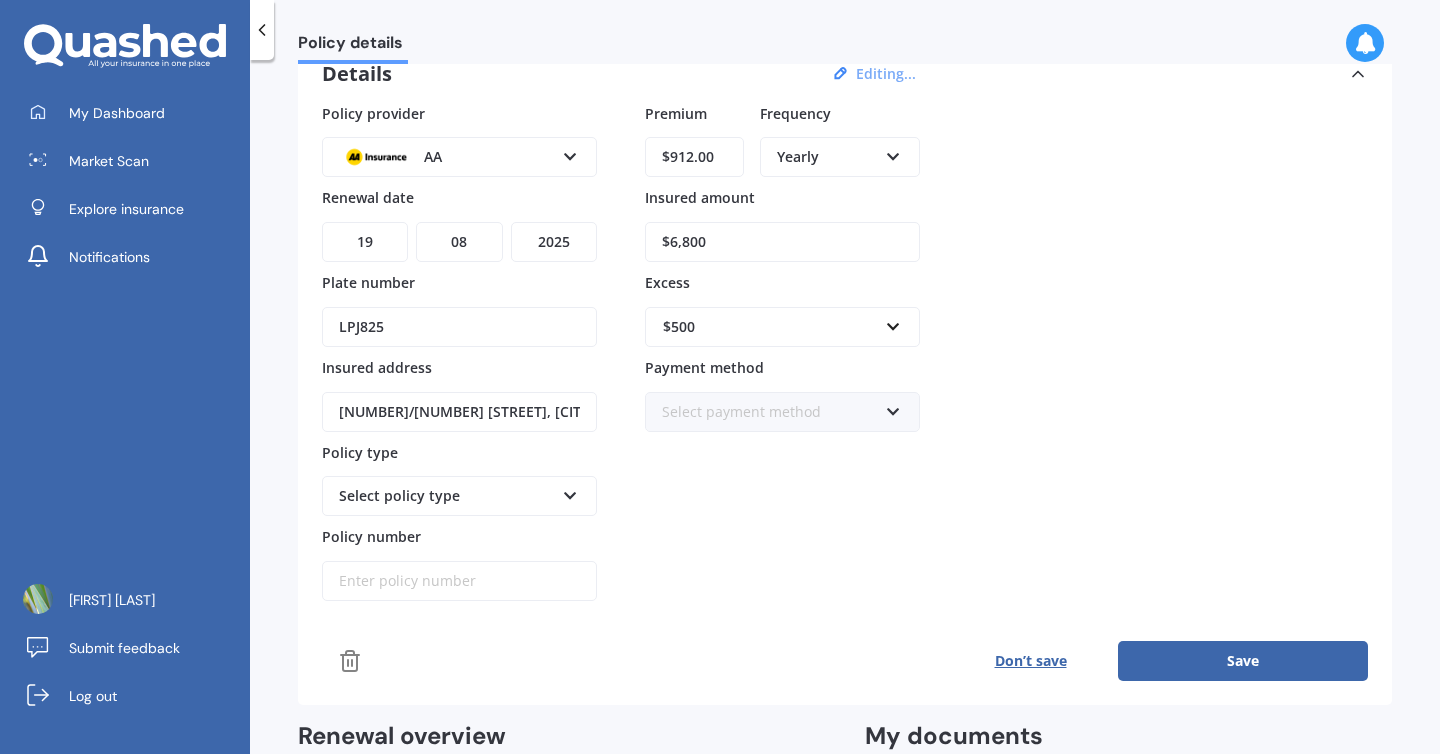 click at bounding box center (570, 492) 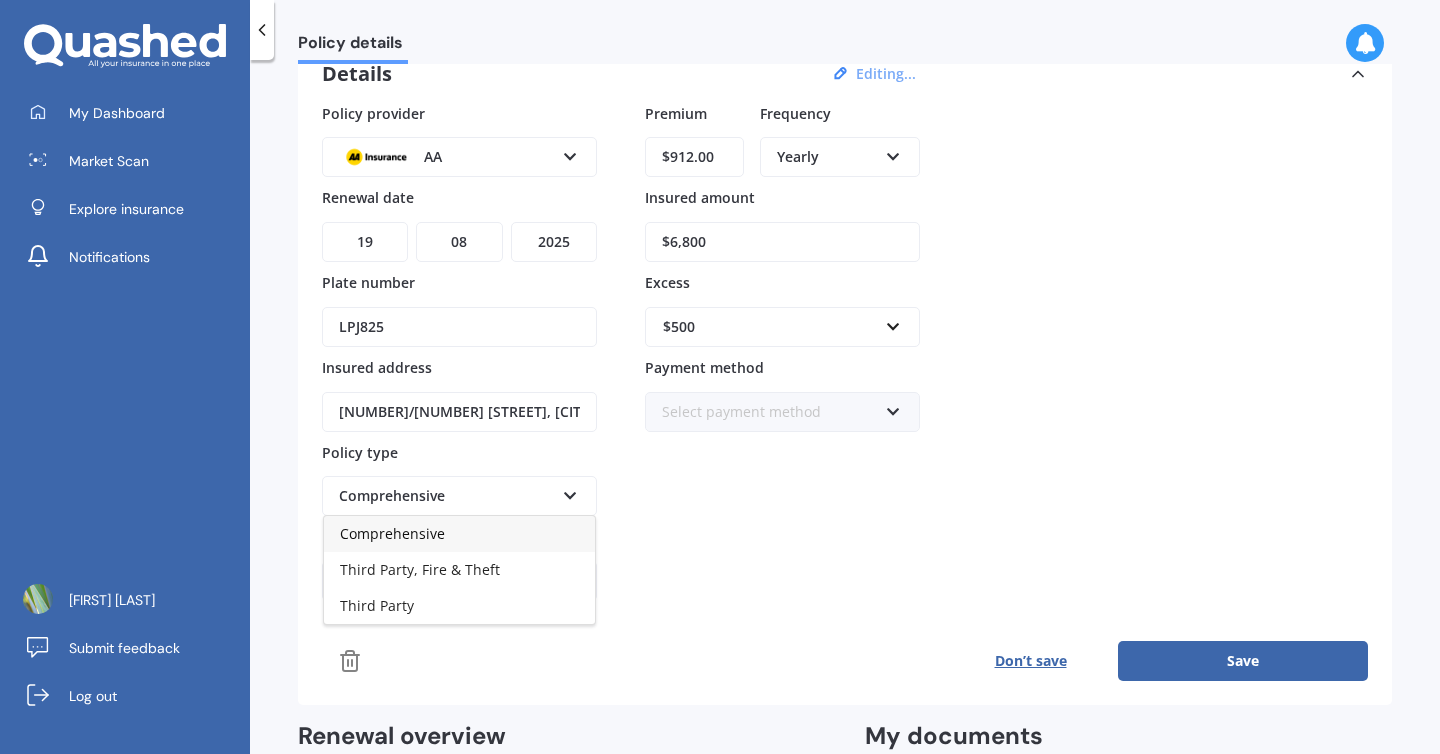 click on "Premium $[PRICE] Frequency Yearly Yearly Six-Monthly Quarterly Monthly Fortnightly Weekly Insured amount $[PRICE] Excess $[PRICE] $[PRICE] $[PRICE] $[PRICE] $[PRICE] $[PRICE] $[PRICE] Payment method Select payment method Direct debit - bank account Direct debit - credit/debit card Online payment Internet banking transfer Cheque" at bounding box center (782, 352) 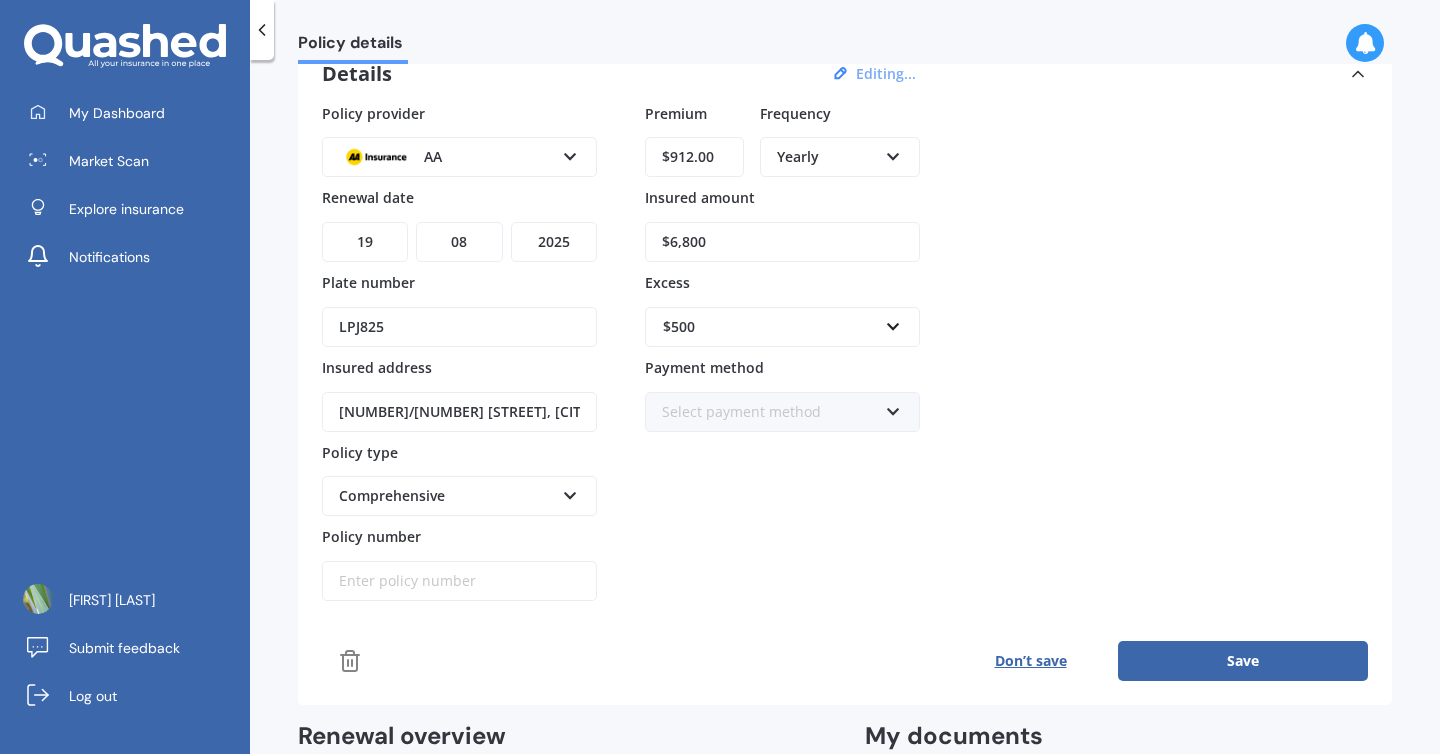 click on "Save" at bounding box center (1243, 661) 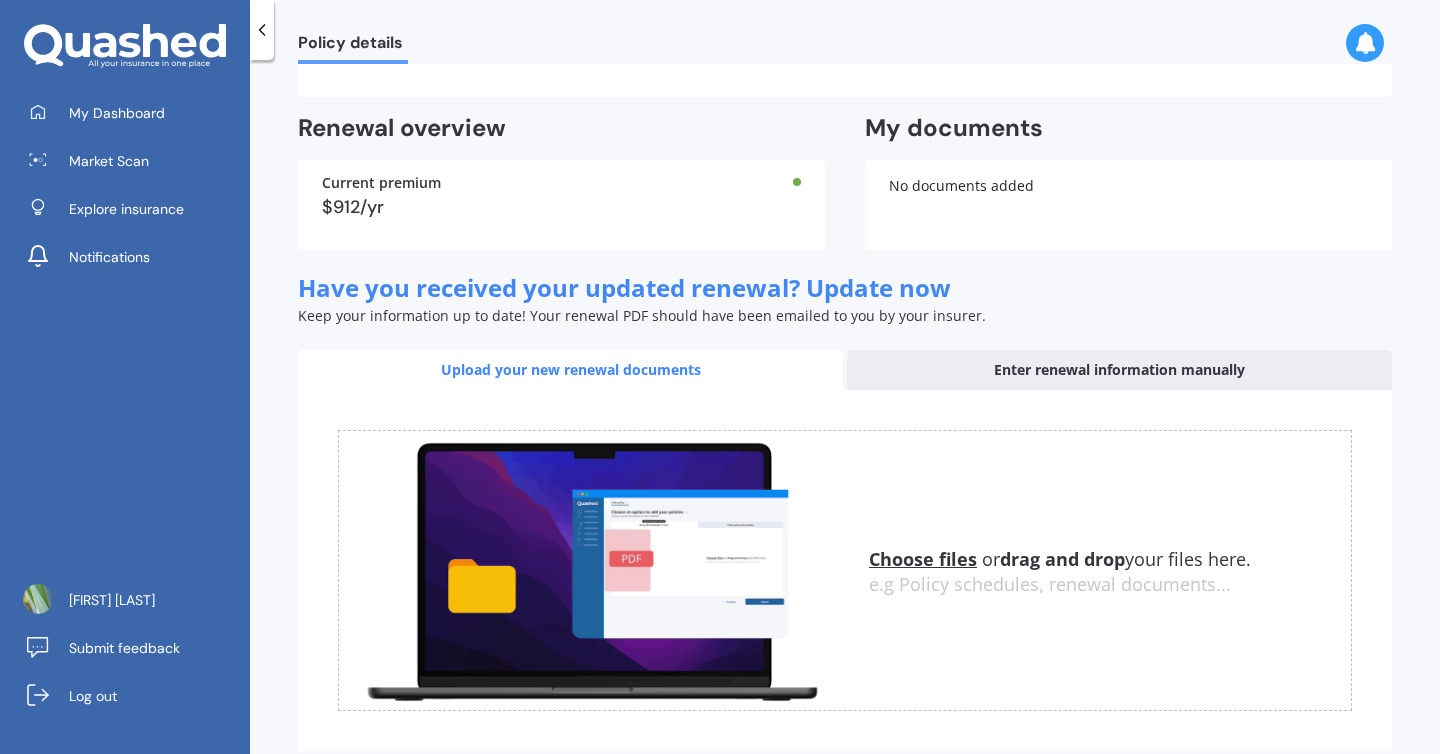 scroll, scrollTop: 579, scrollLeft: 0, axis: vertical 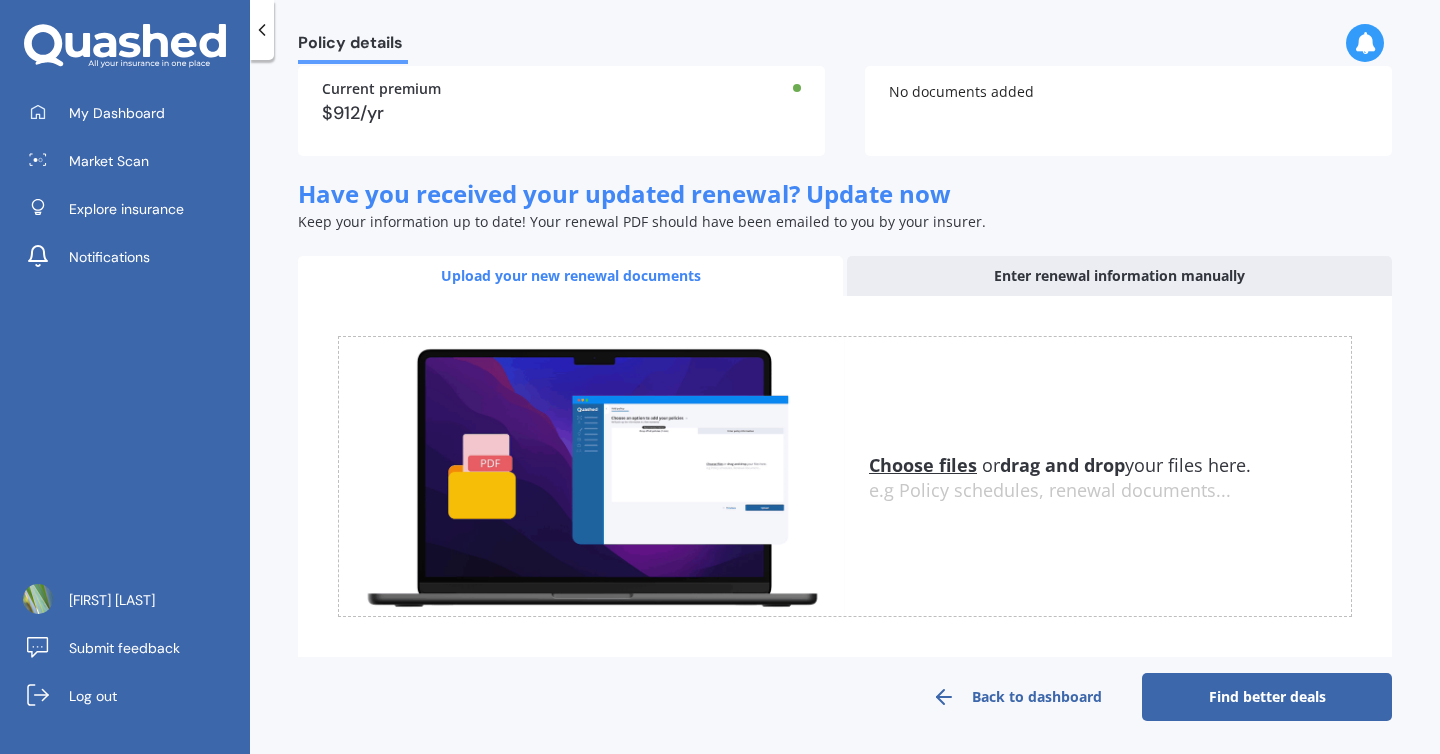 click on "Find better deals" at bounding box center [1267, 697] 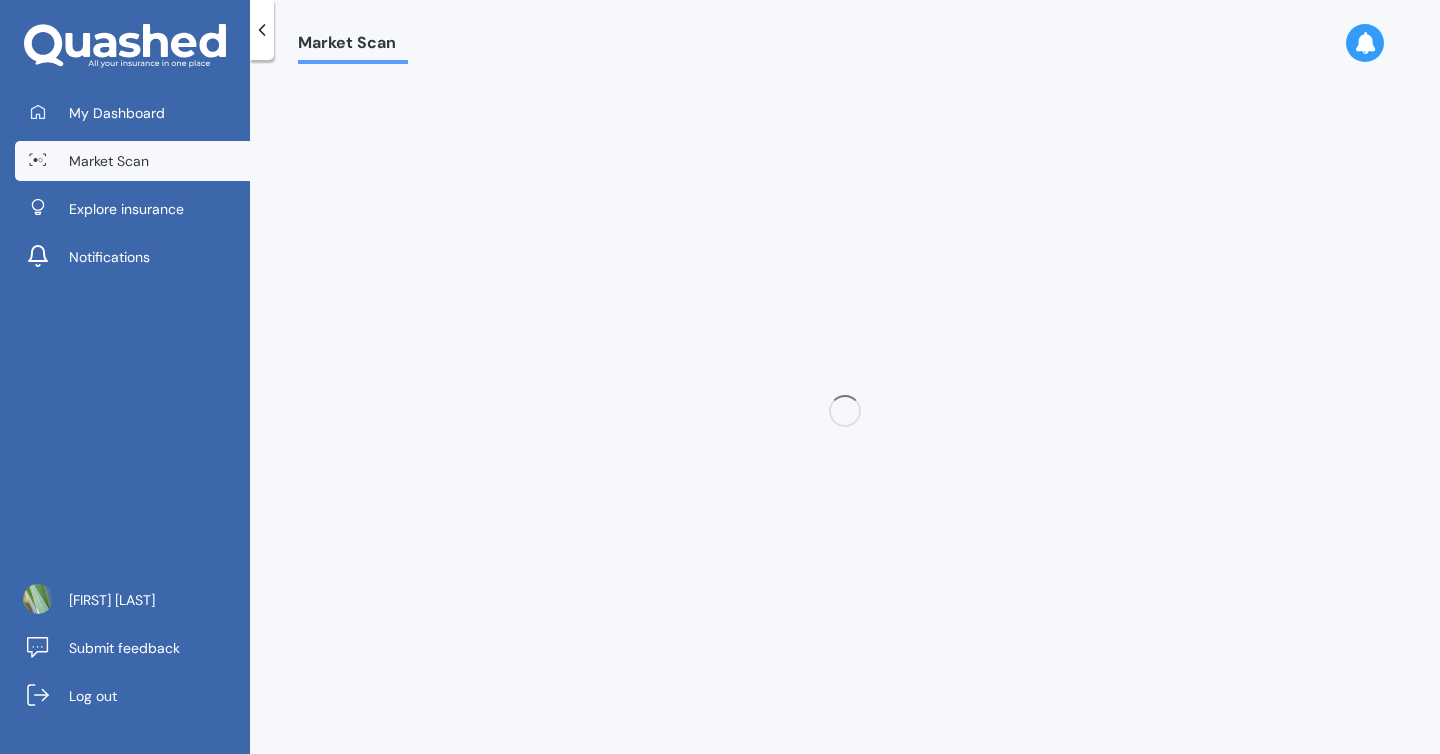 scroll, scrollTop: 0, scrollLeft: 0, axis: both 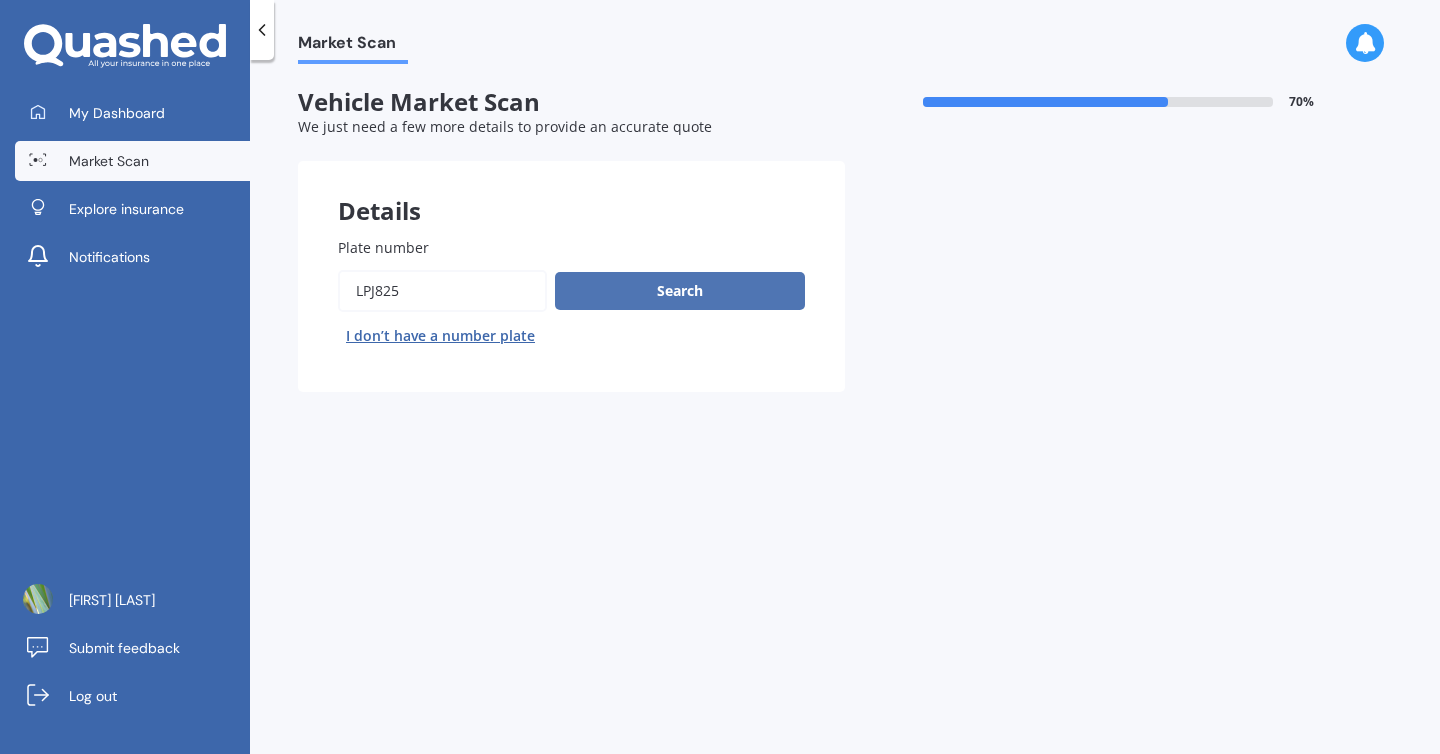 click on "Search" at bounding box center (680, 291) 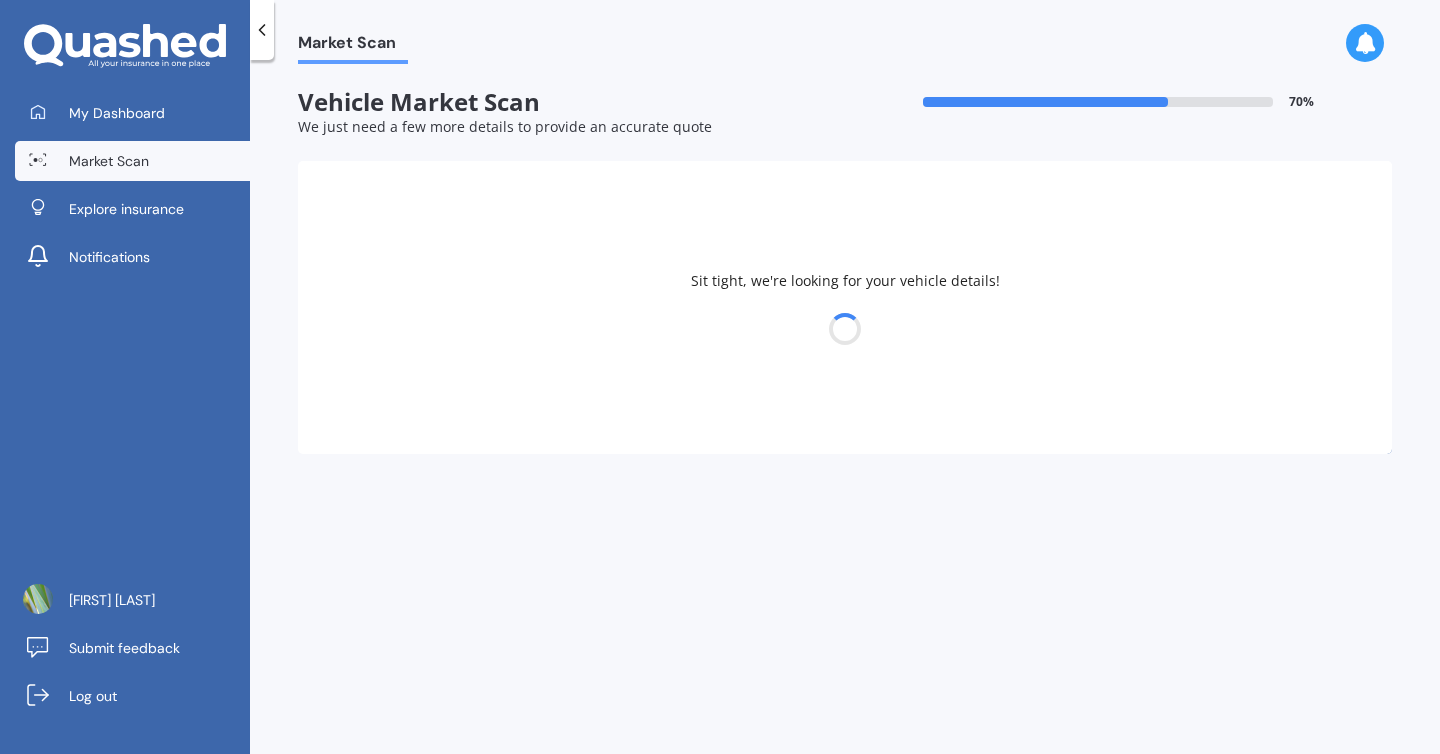 select on "MAZDA" 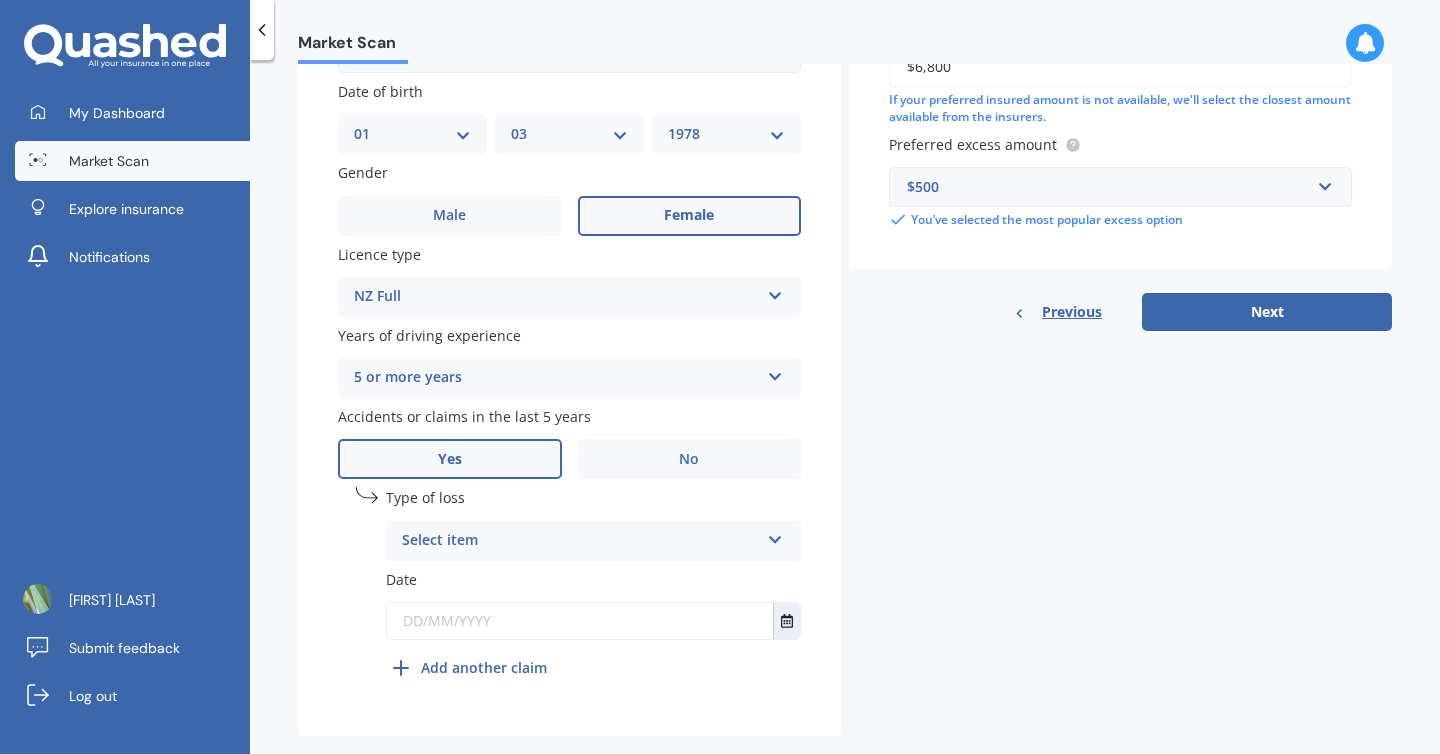 scroll, scrollTop: 605, scrollLeft: 0, axis: vertical 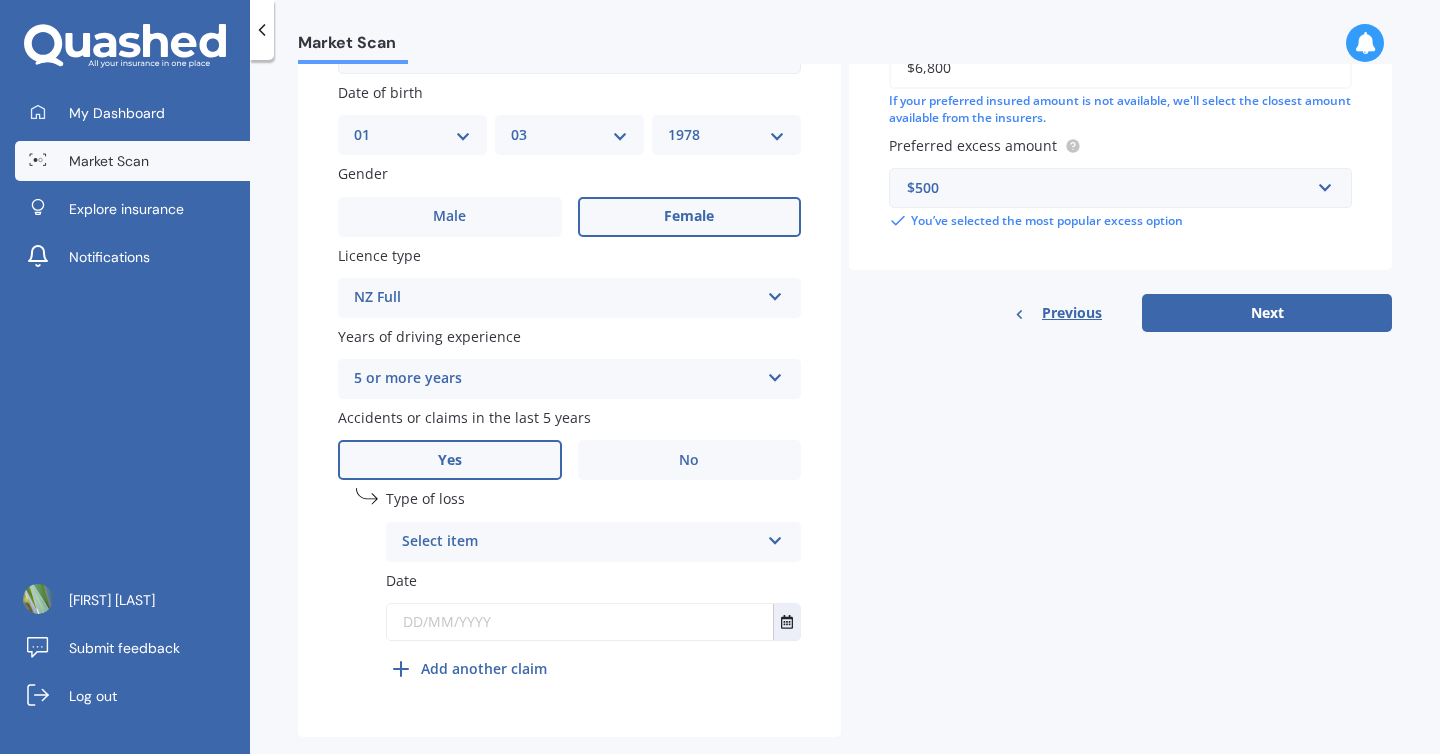 click on "Select item" at bounding box center [580, 542] 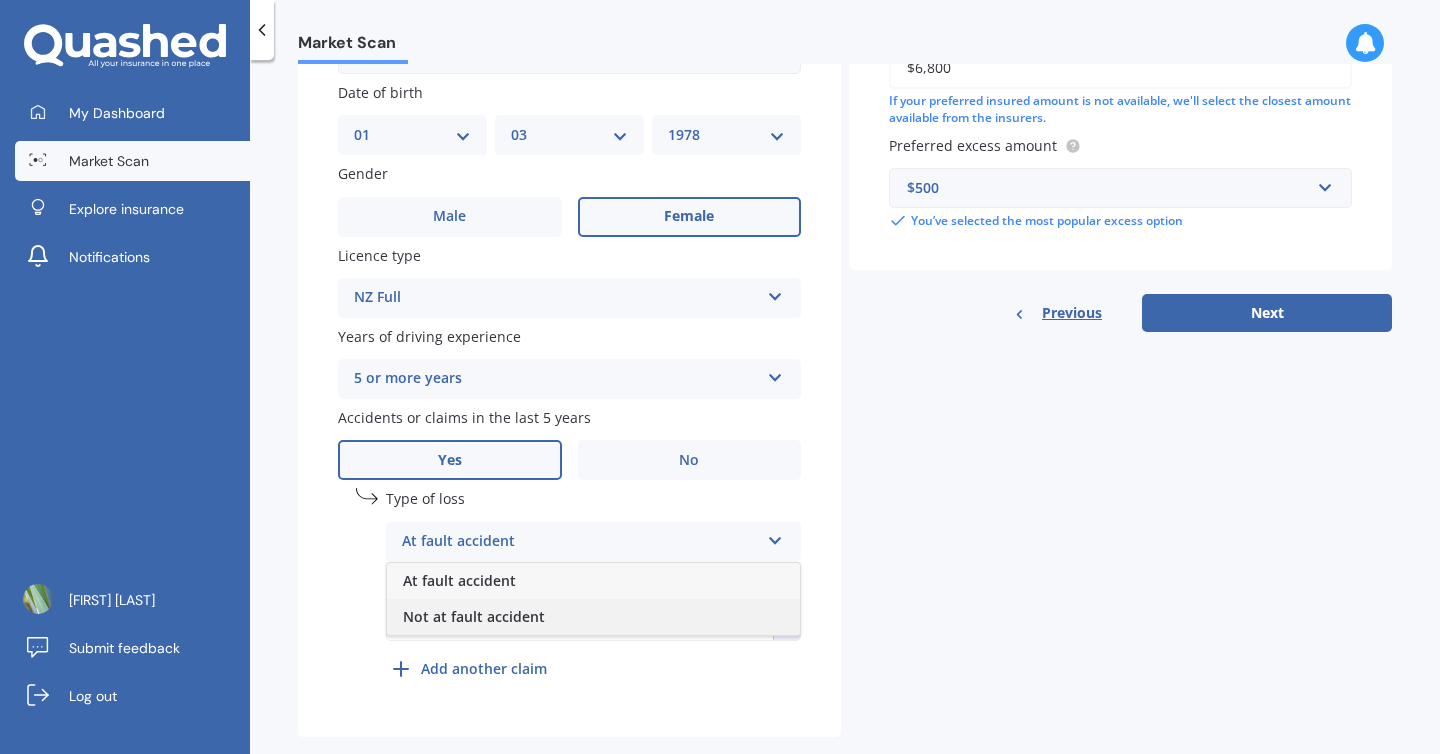 click on "Not at fault accident" at bounding box center (593, 617) 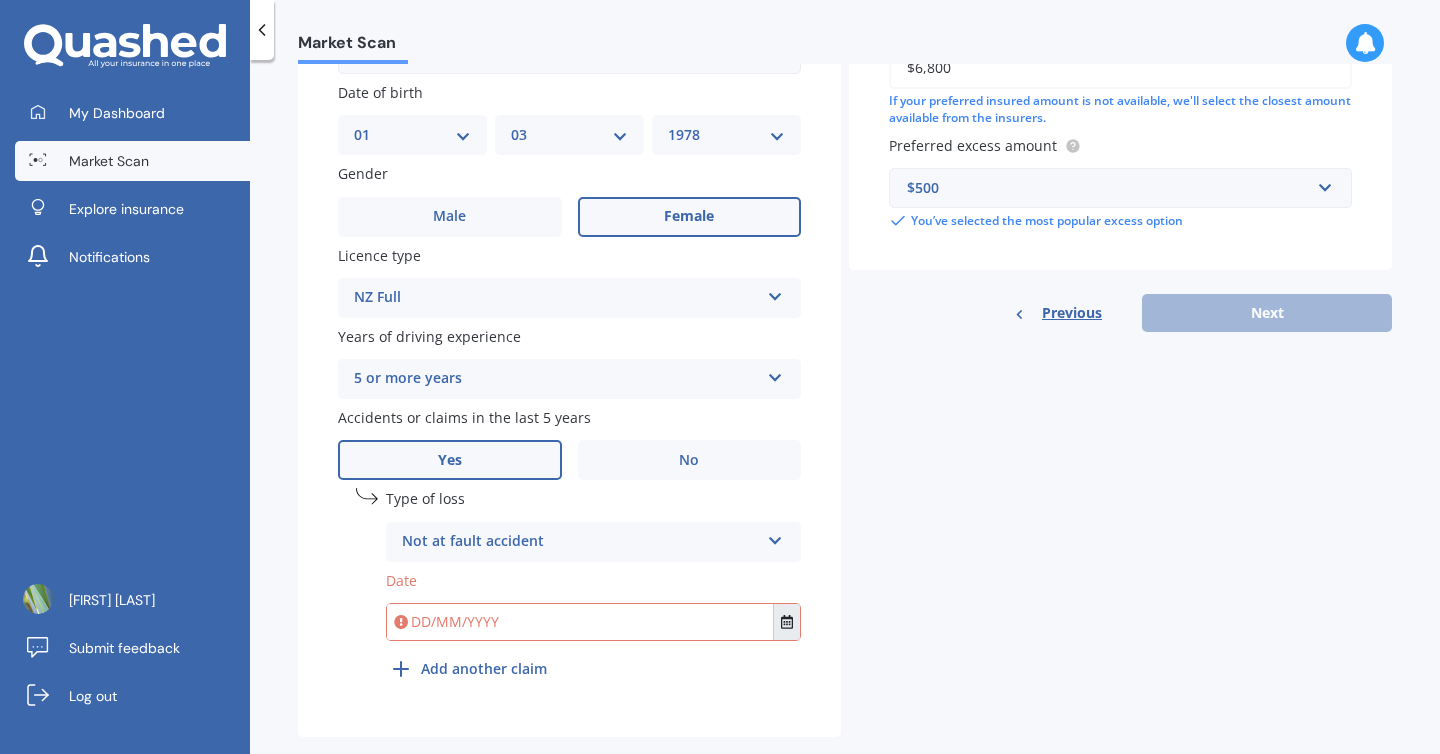 click 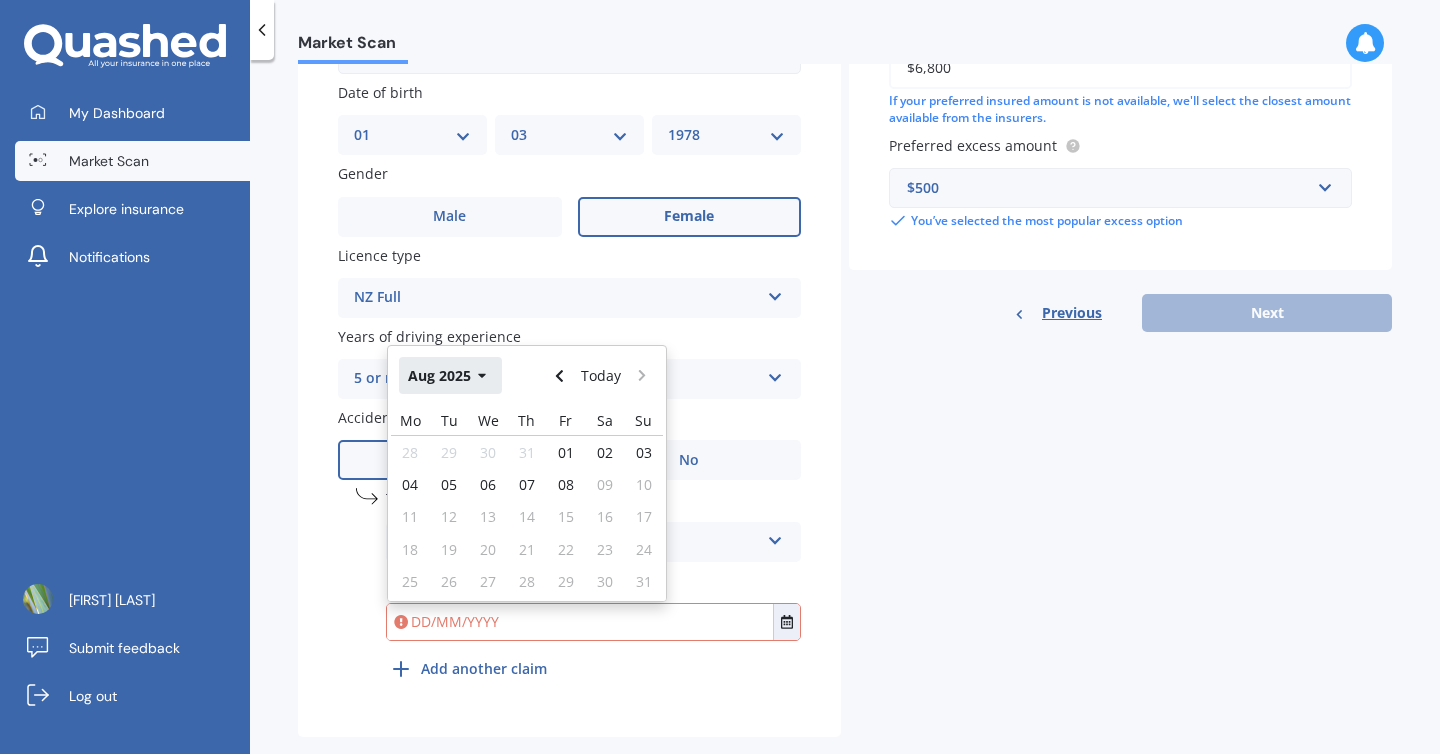 click 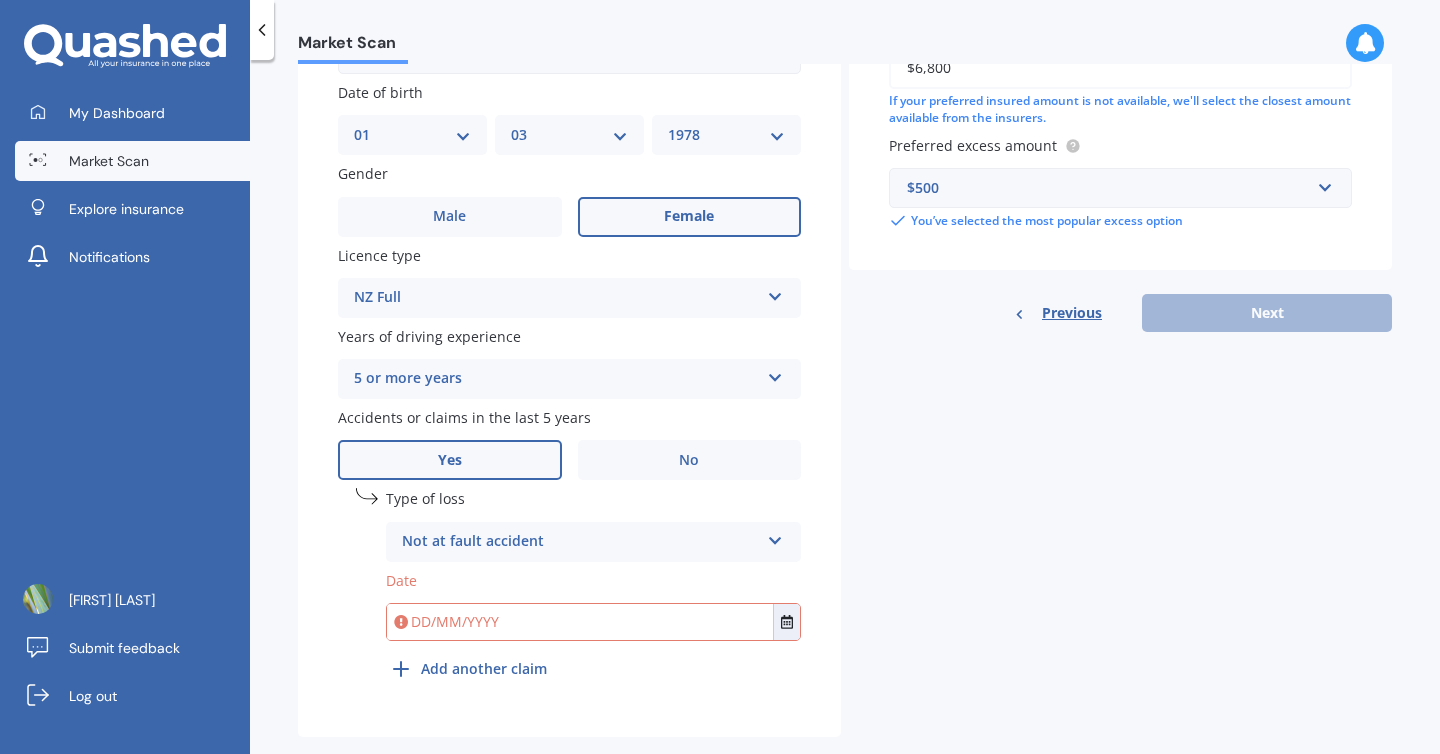 click on "undefined 1 Type of loss Not at fault accident At fault accident Not at fault accident Date [YEAR]   Today Jan Feb Mar Apr May Jun Jul Aug Sep Oct Nov Dec Add another claim" at bounding box center (569, 592) 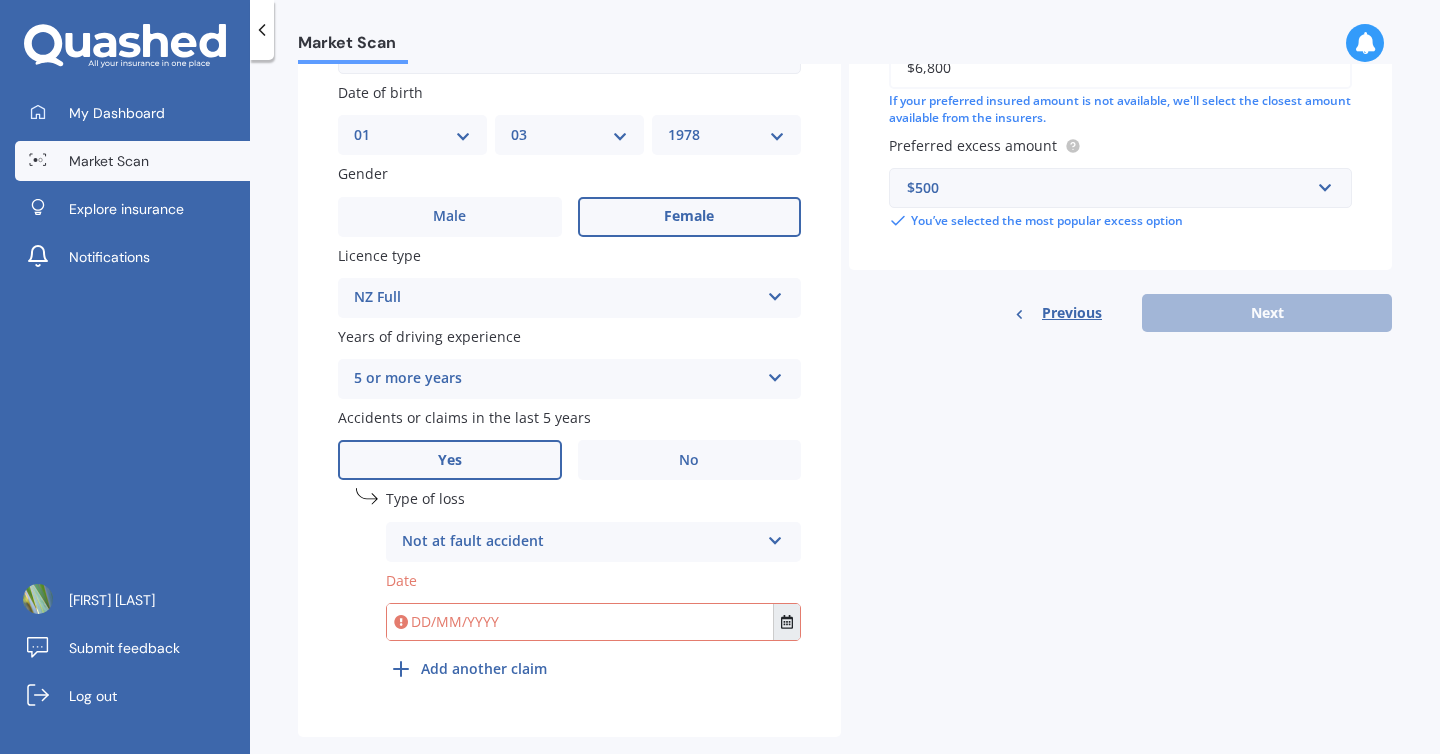 click 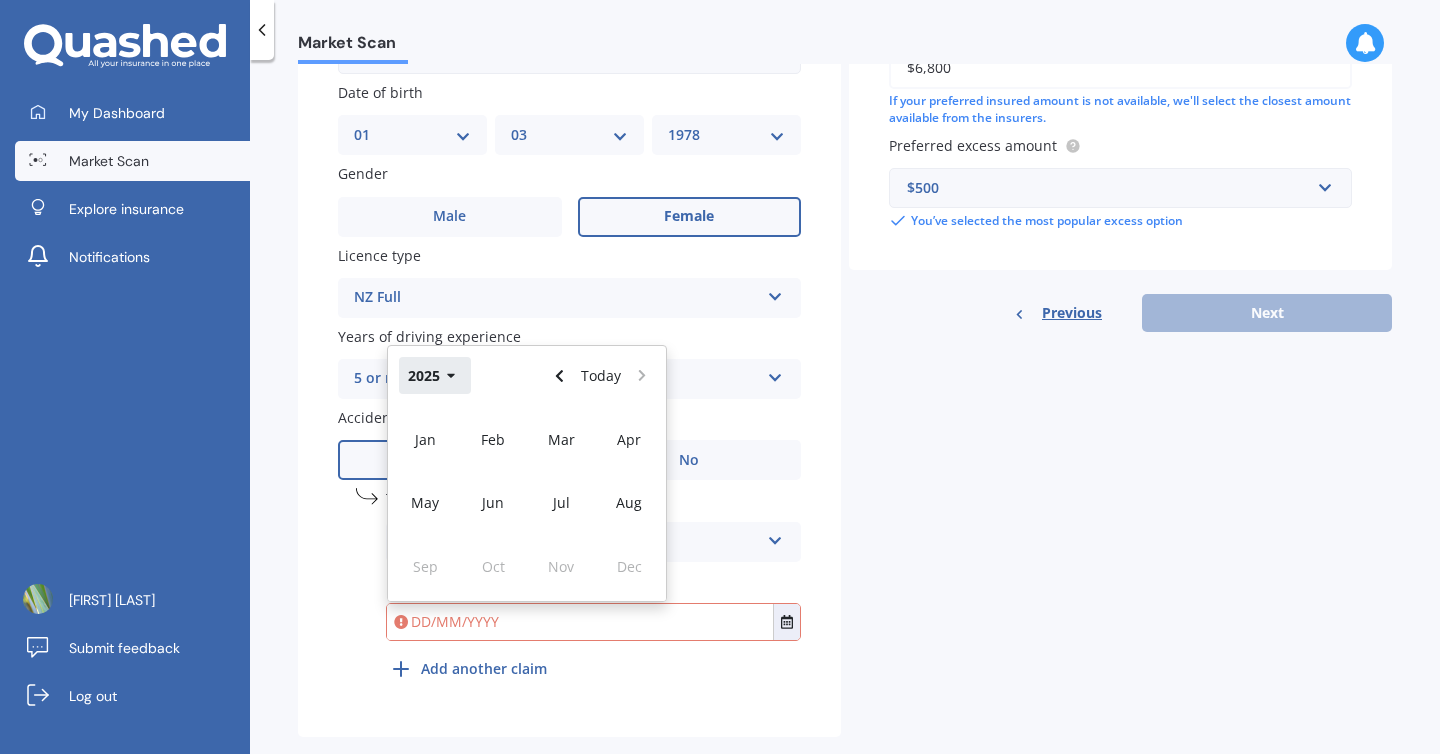 click 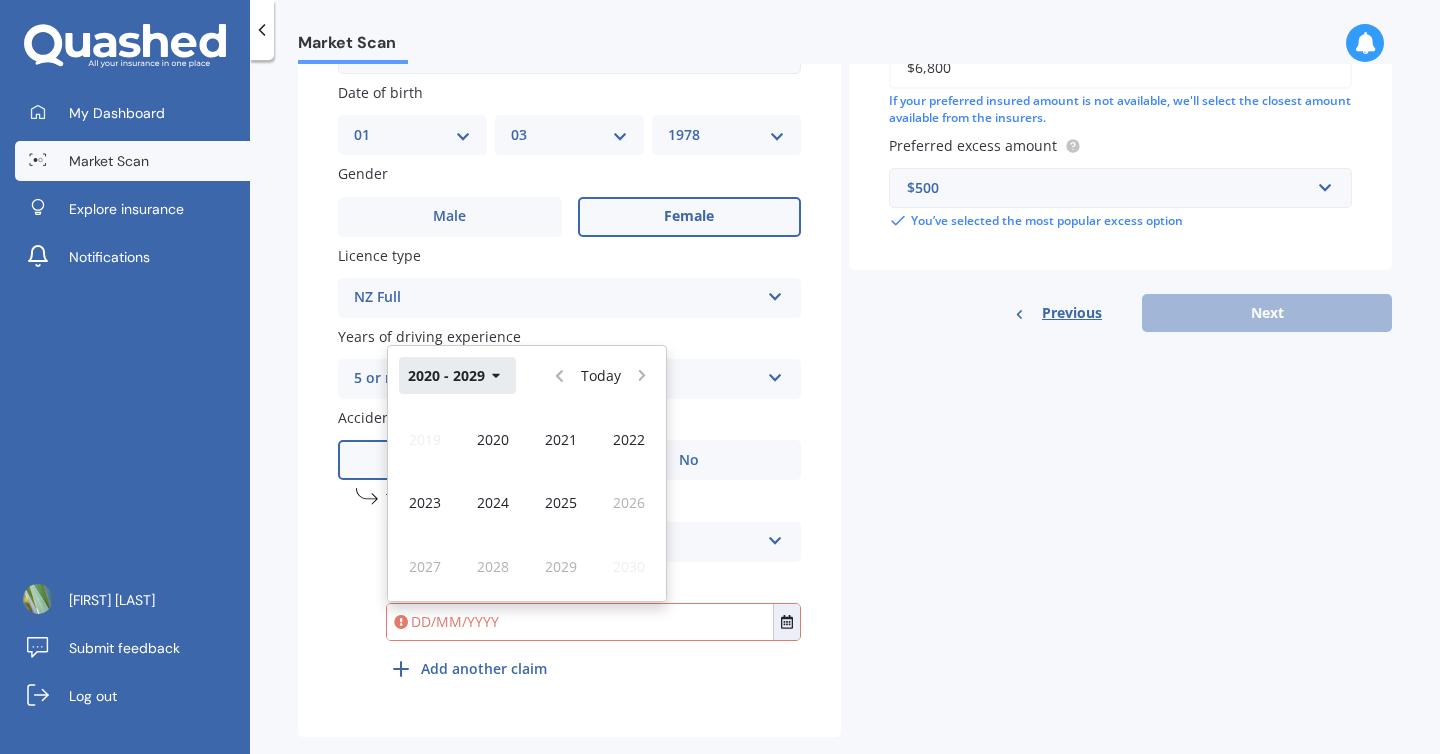 click 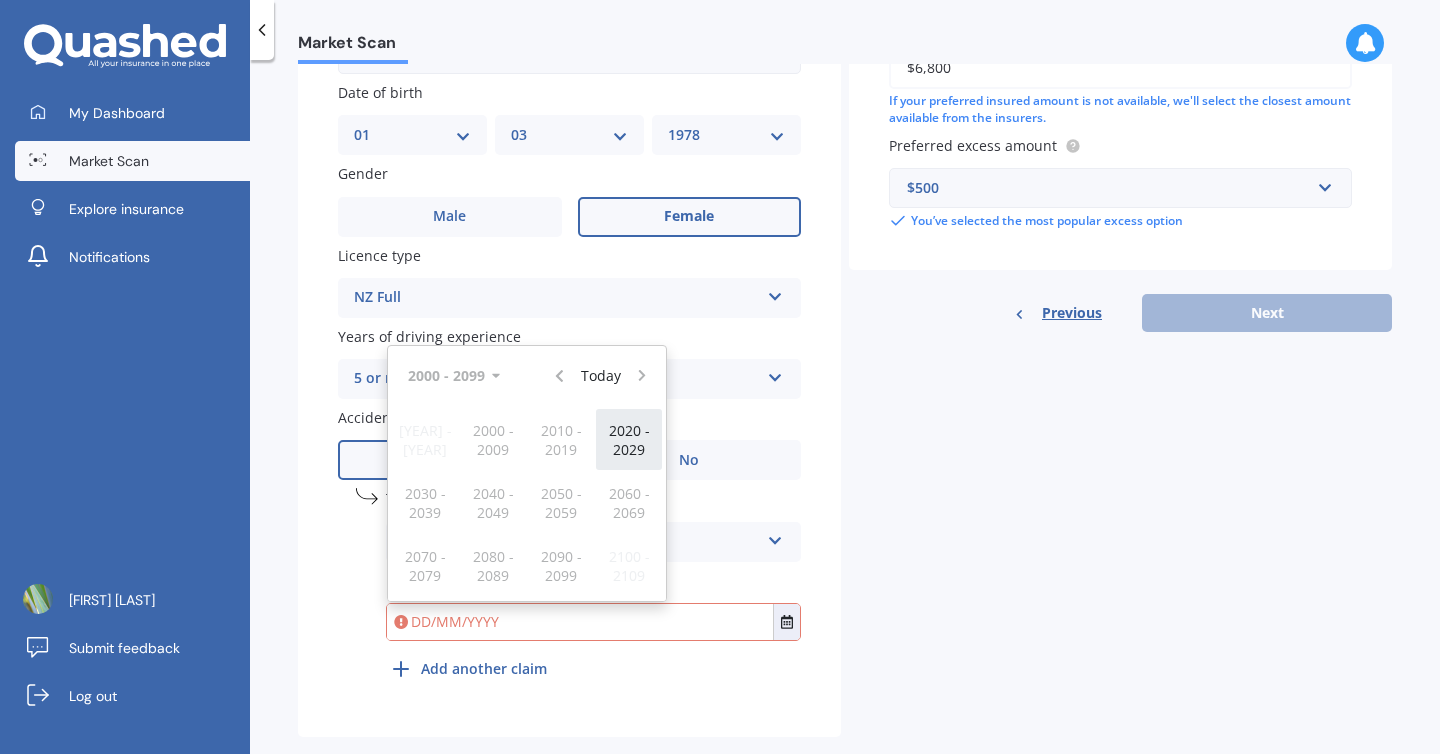 click on "2020 - 2029" at bounding box center [629, 440] 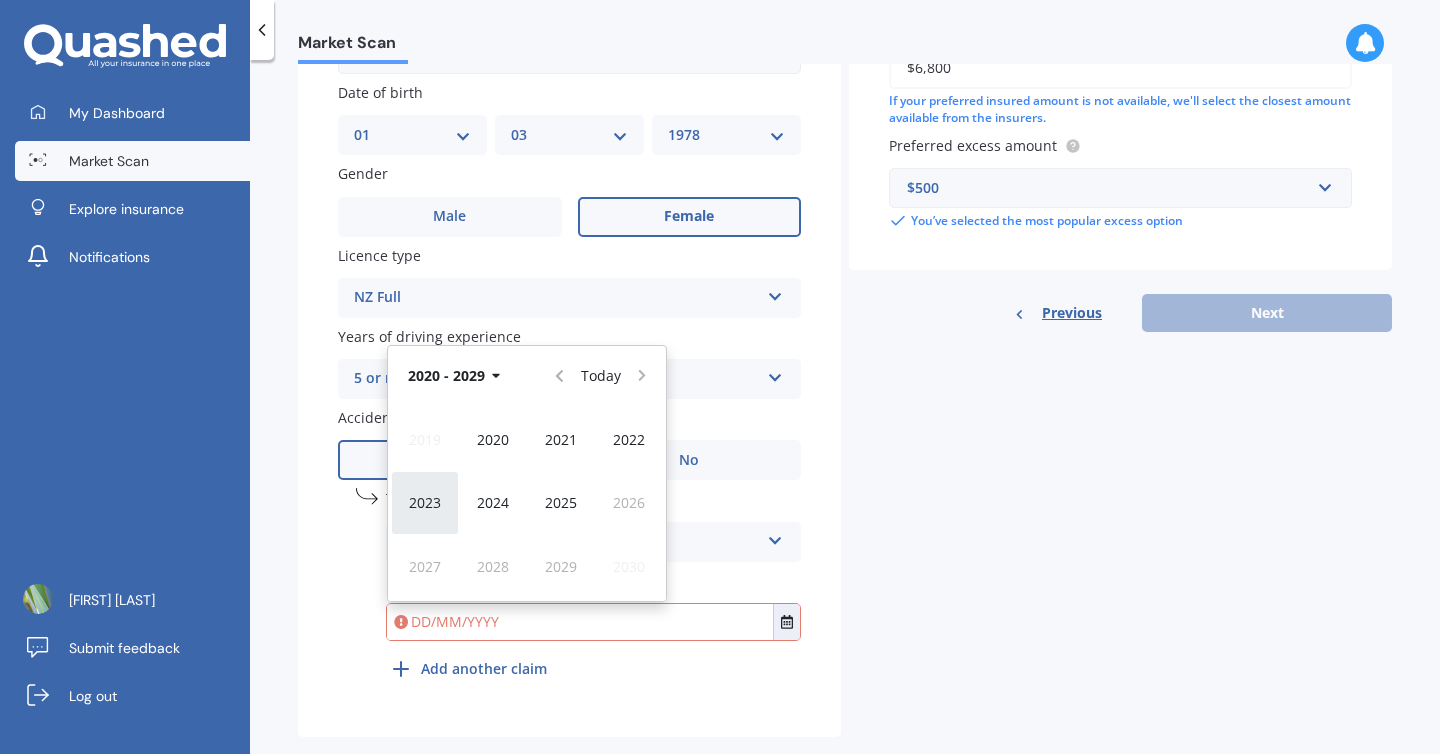 click on "2023" at bounding box center (425, 502) 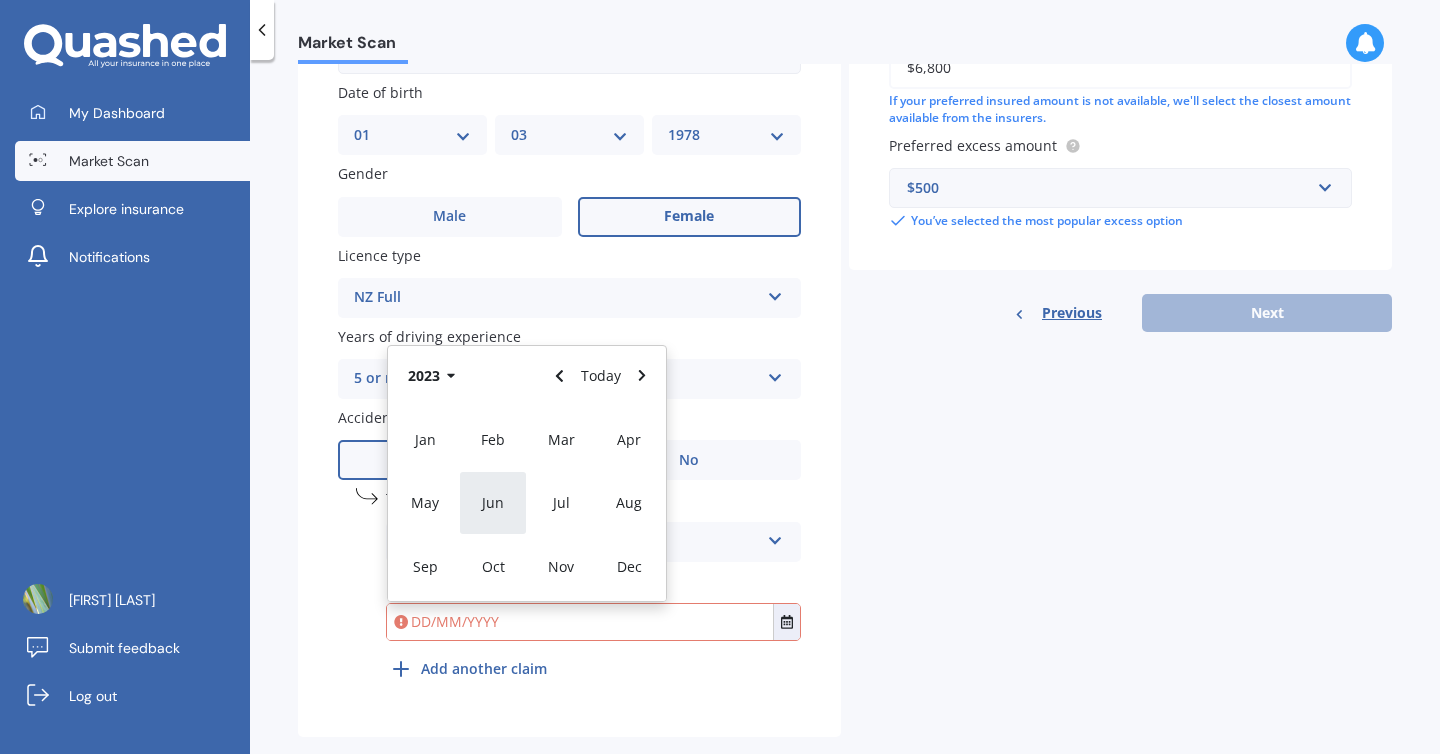 click on "Jun" at bounding box center [493, 502] 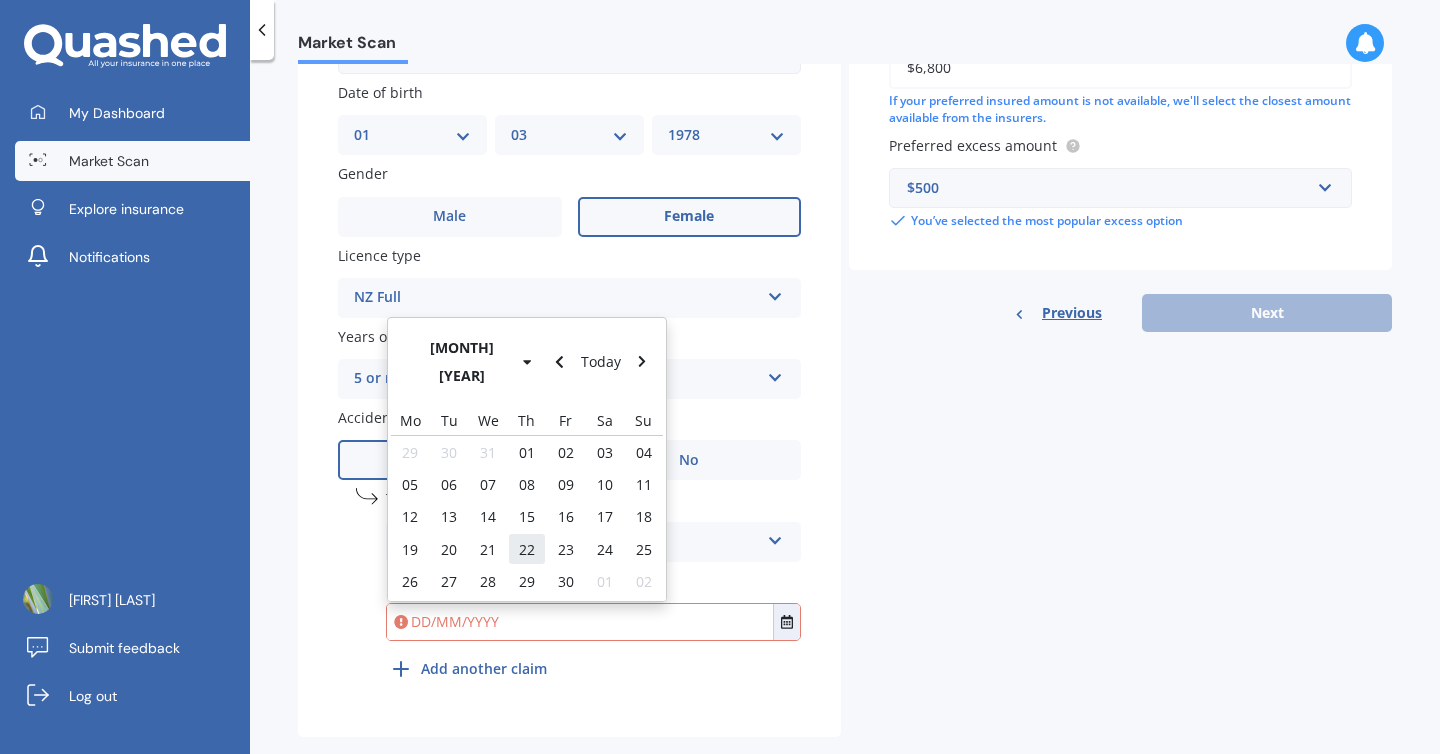 click on "22" at bounding box center (527, 549) 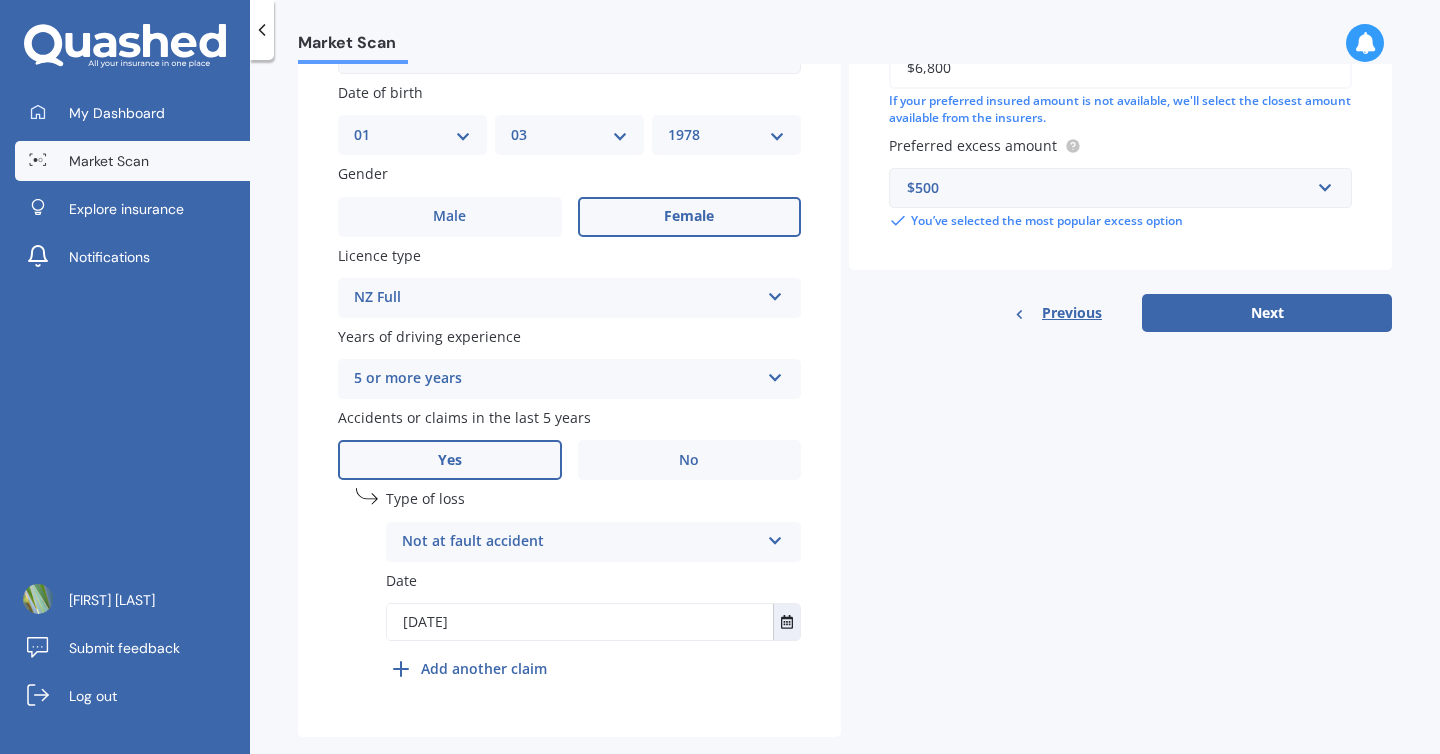 click on "Date [DATE] [MONTH] [YEAR]   Today Mo Tu We Th Fr Sa Su 29 30 31 01 02 03 04 05 06 07 08 09 10 11 12 13 14 15 16 17 18 19 20 21 22 23 24 25 26 27 28 29 30 01 02" at bounding box center [593, 605] 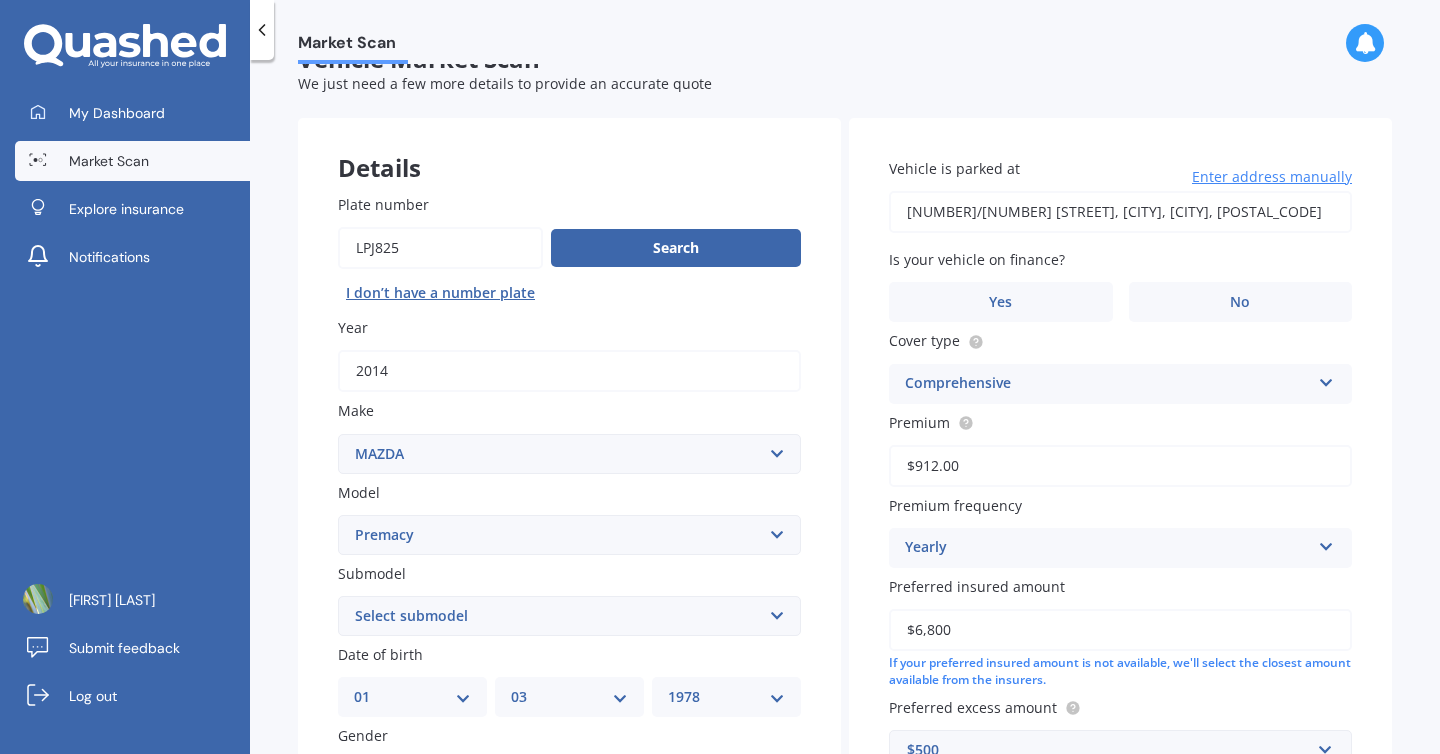 scroll, scrollTop: 31, scrollLeft: 0, axis: vertical 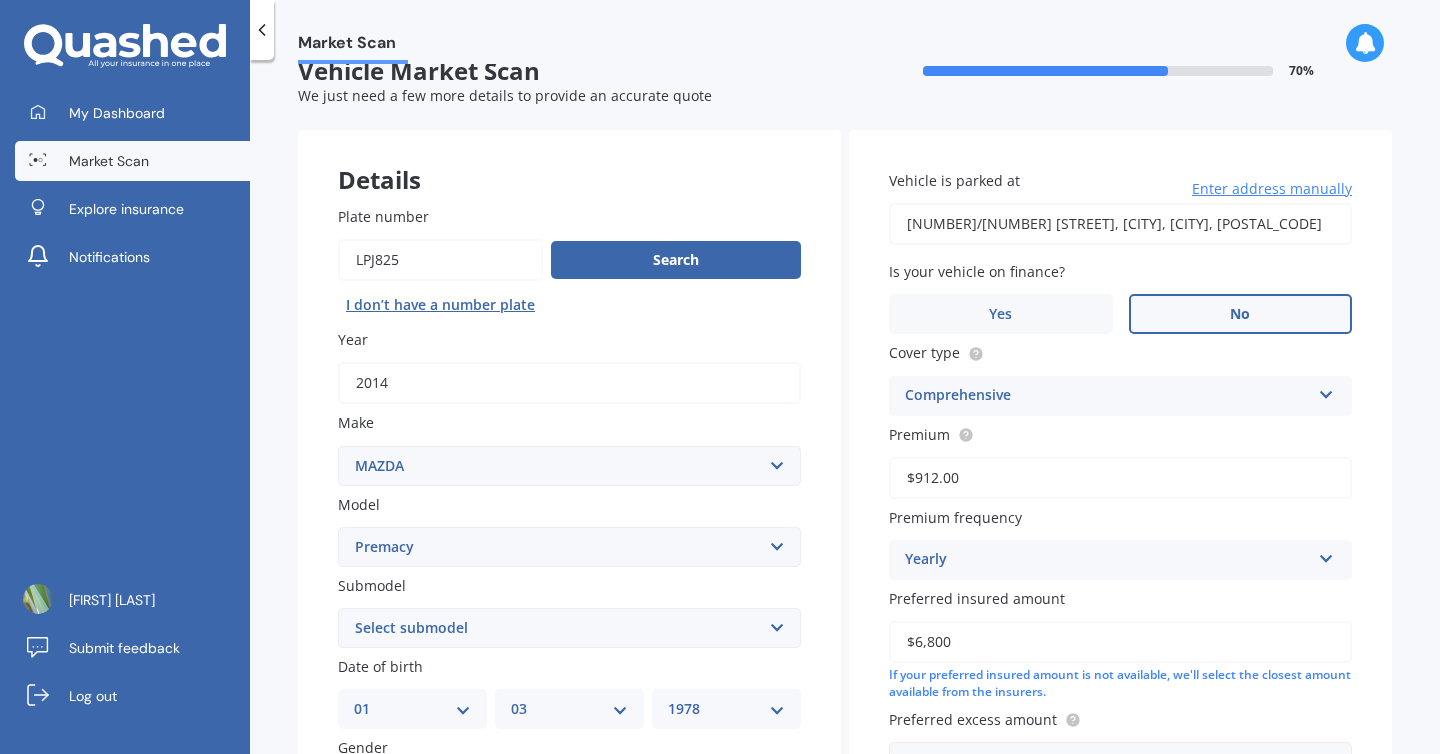 click on "No" at bounding box center [1241, 314] 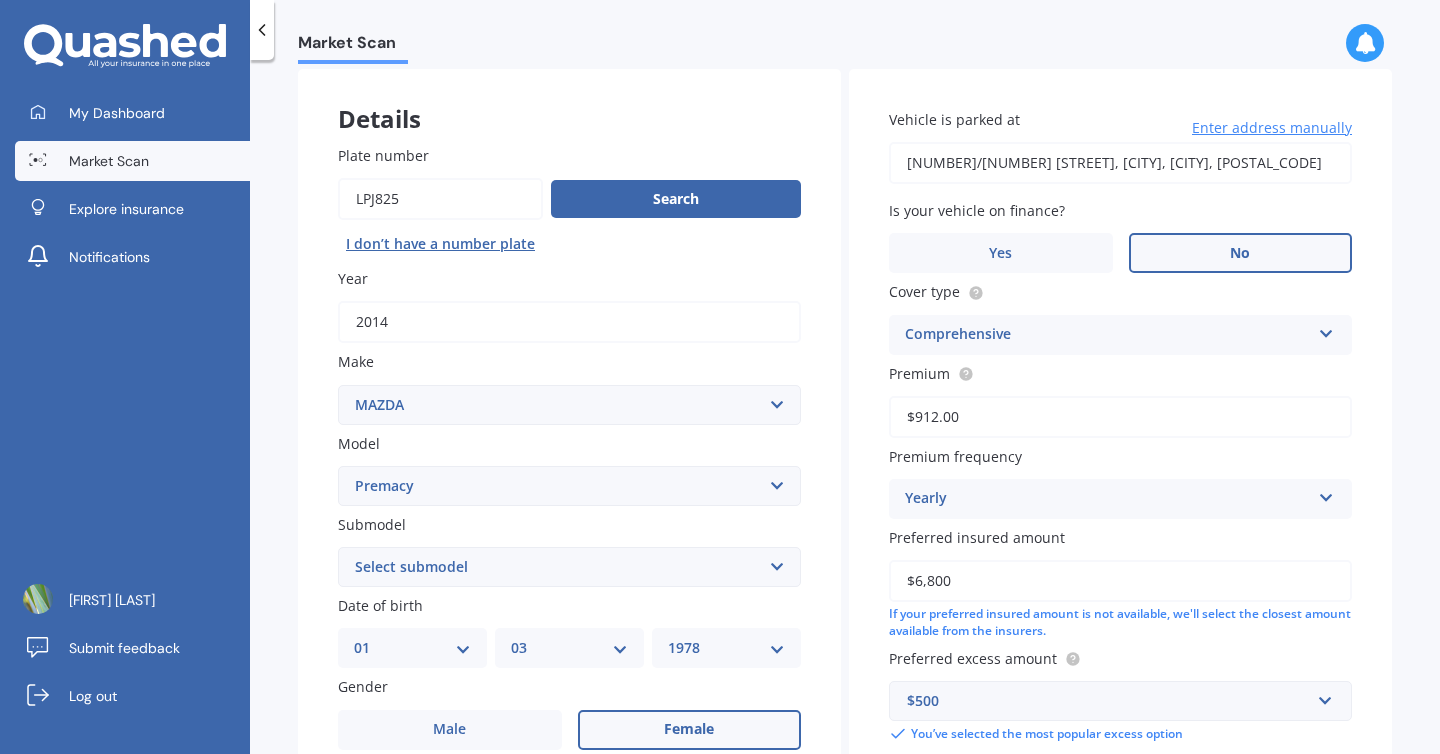 scroll, scrollTop: 88, scrollLeft: 0, axis: vertical 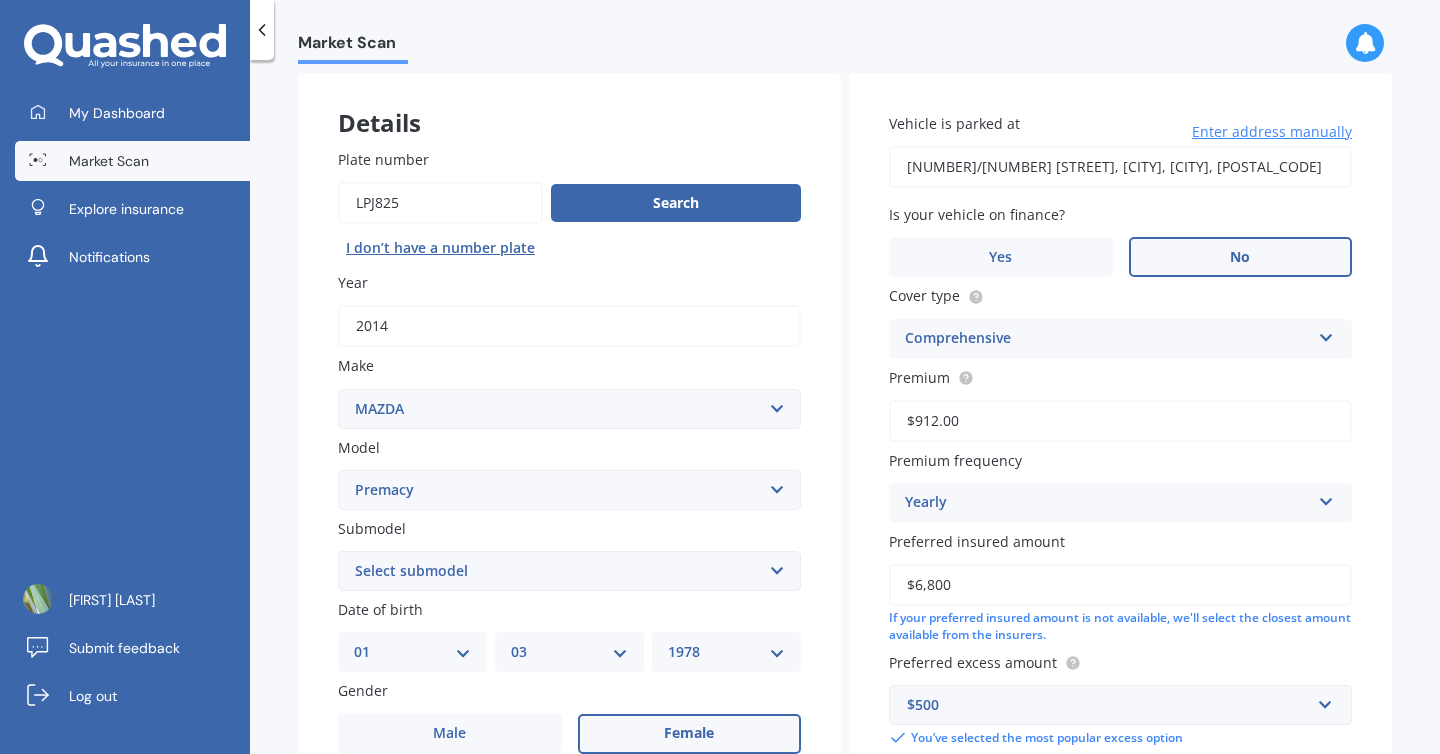 click on "$912.00" at bounding box center [1120, 421] 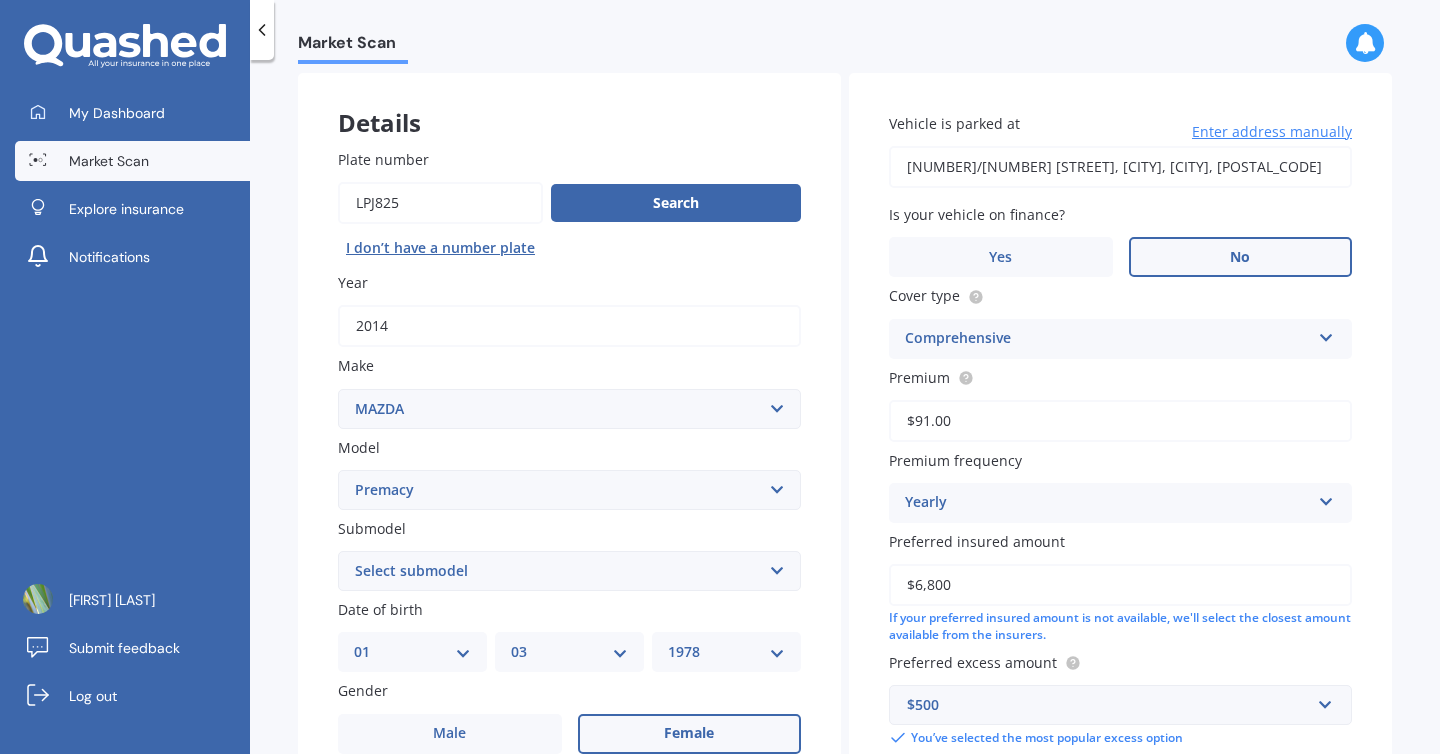 type on "$9.00" 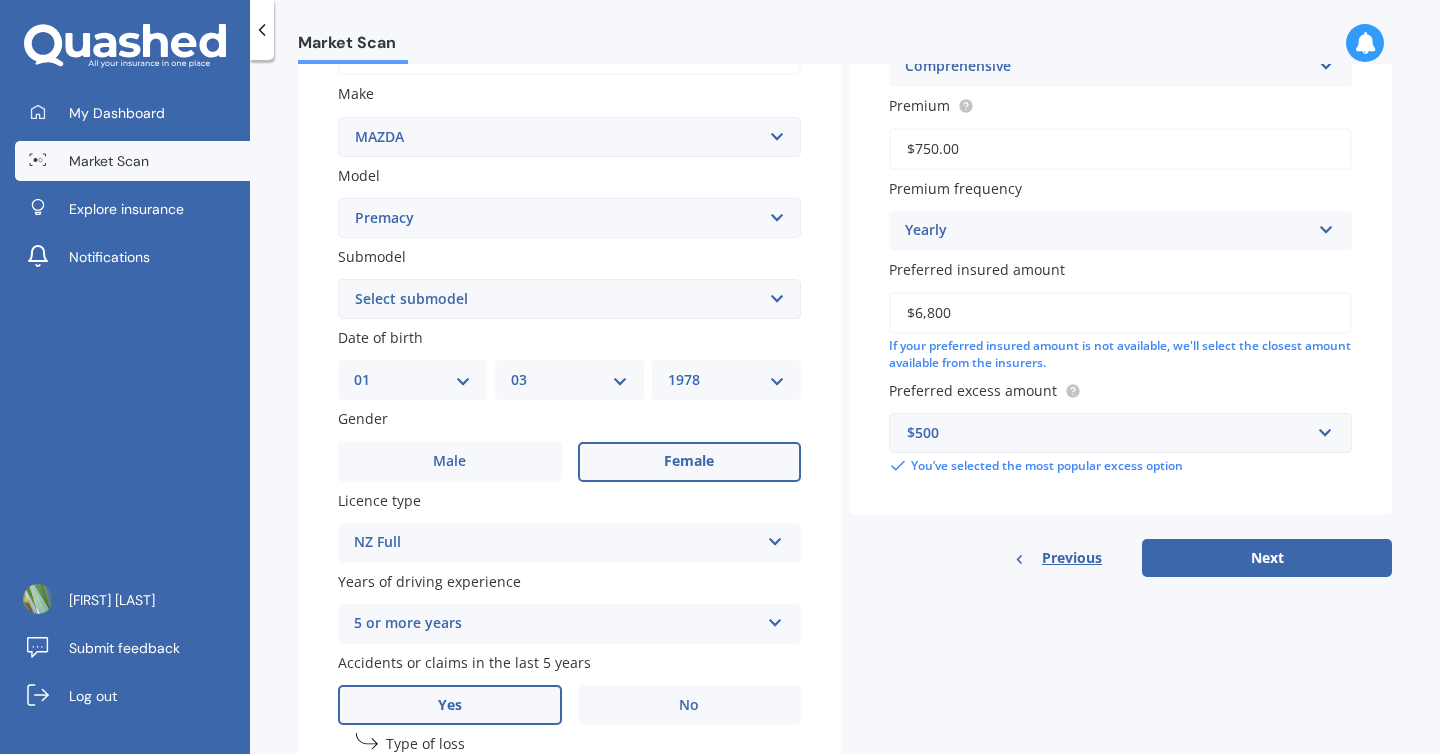 scroll, scrollTop: 403, scrollLeft: 0, axis: vertical 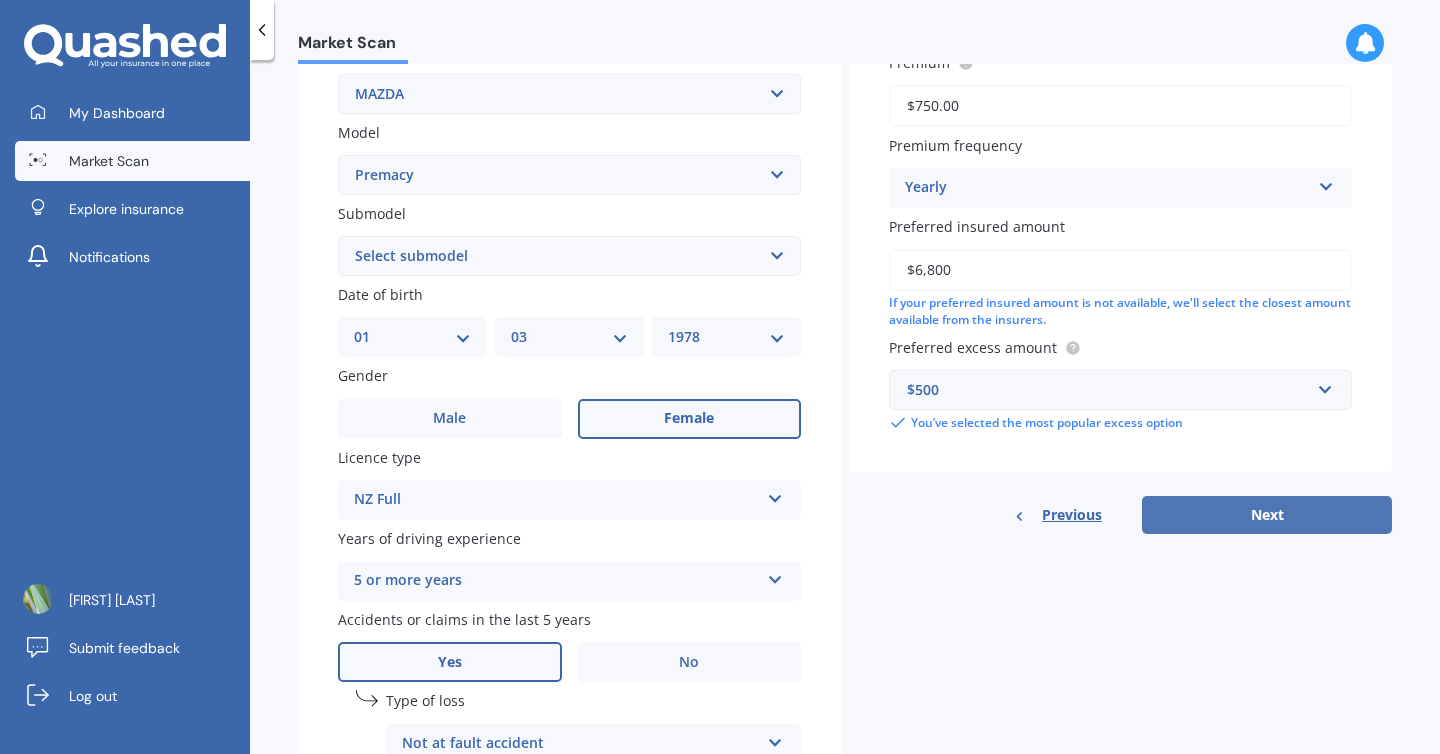 type on "$750.00" 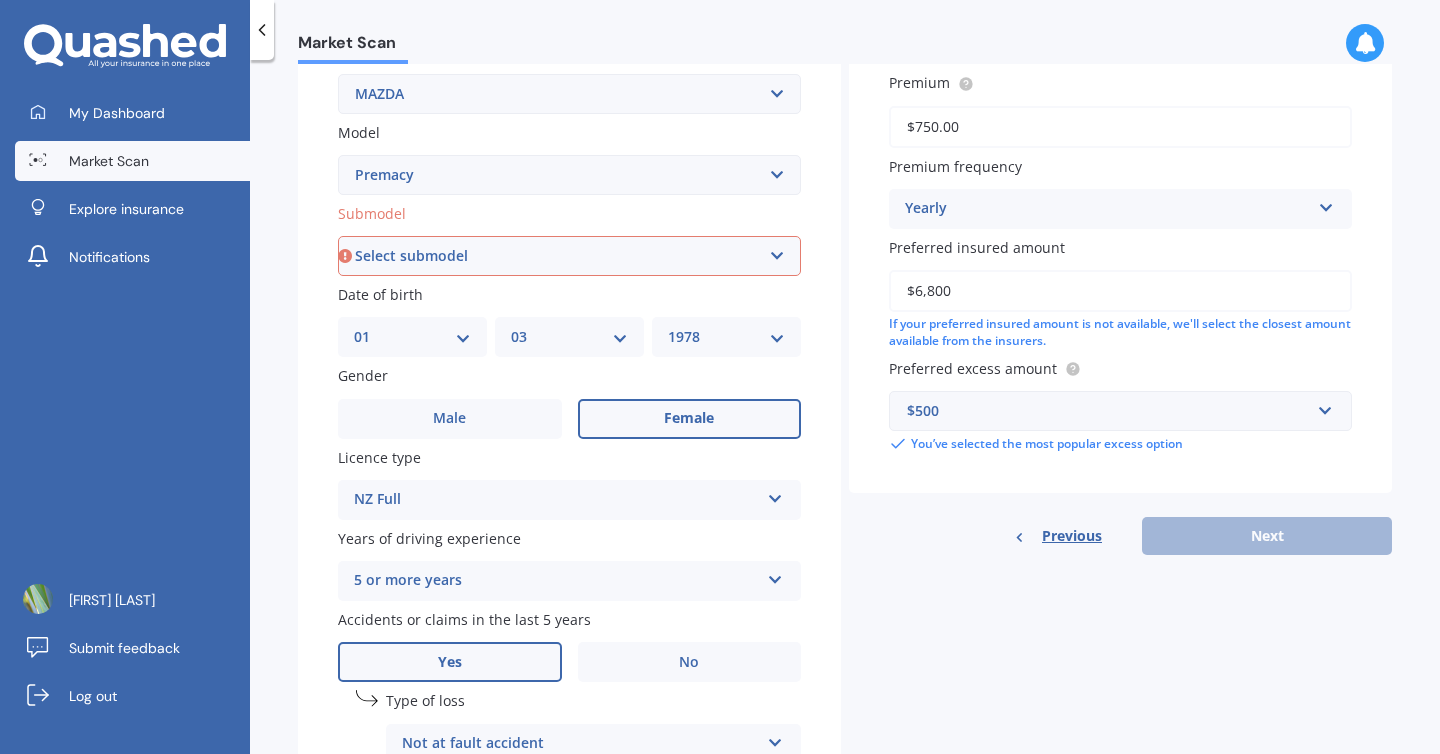 click on "Select submodel (All)" at bounding box center [569, 256] 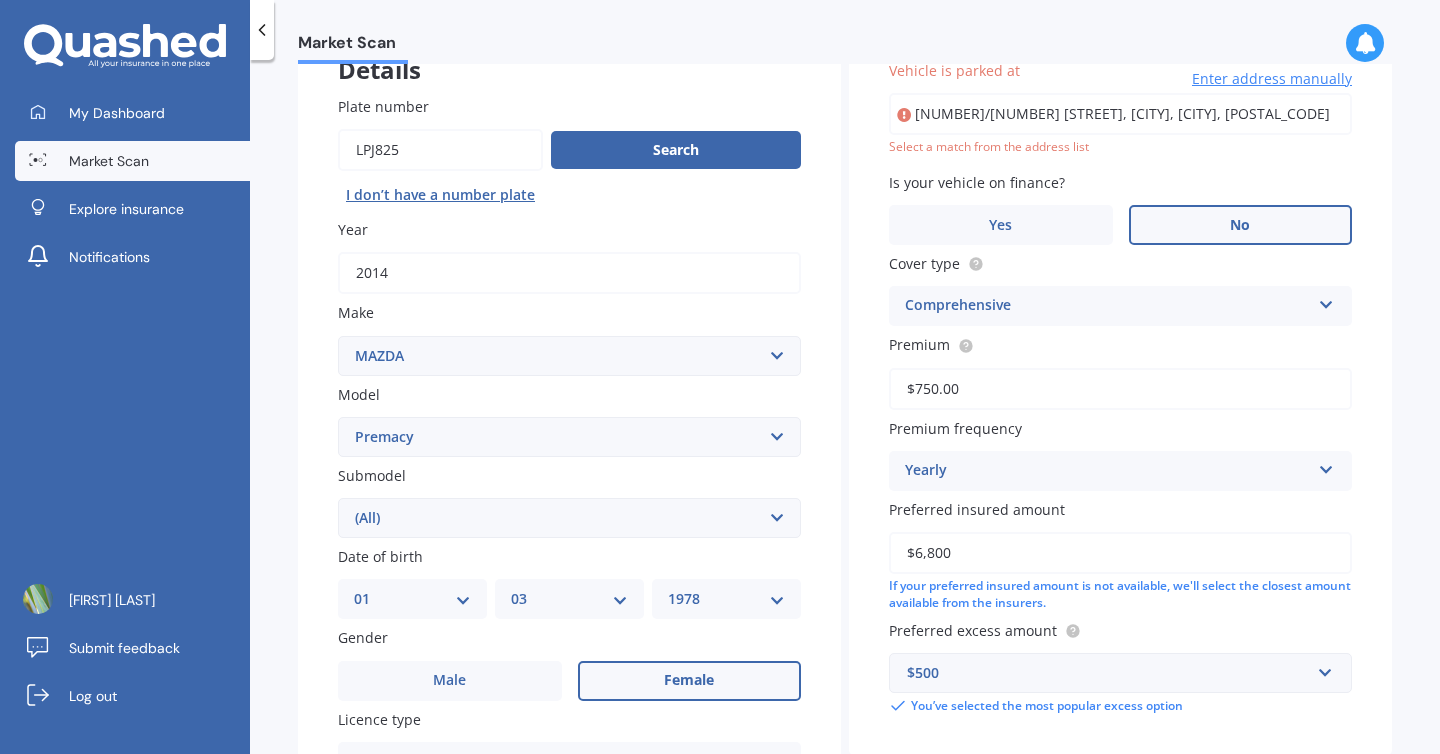 scroll, scrollTop: 137, scrollLeft: 0, axis: vertical 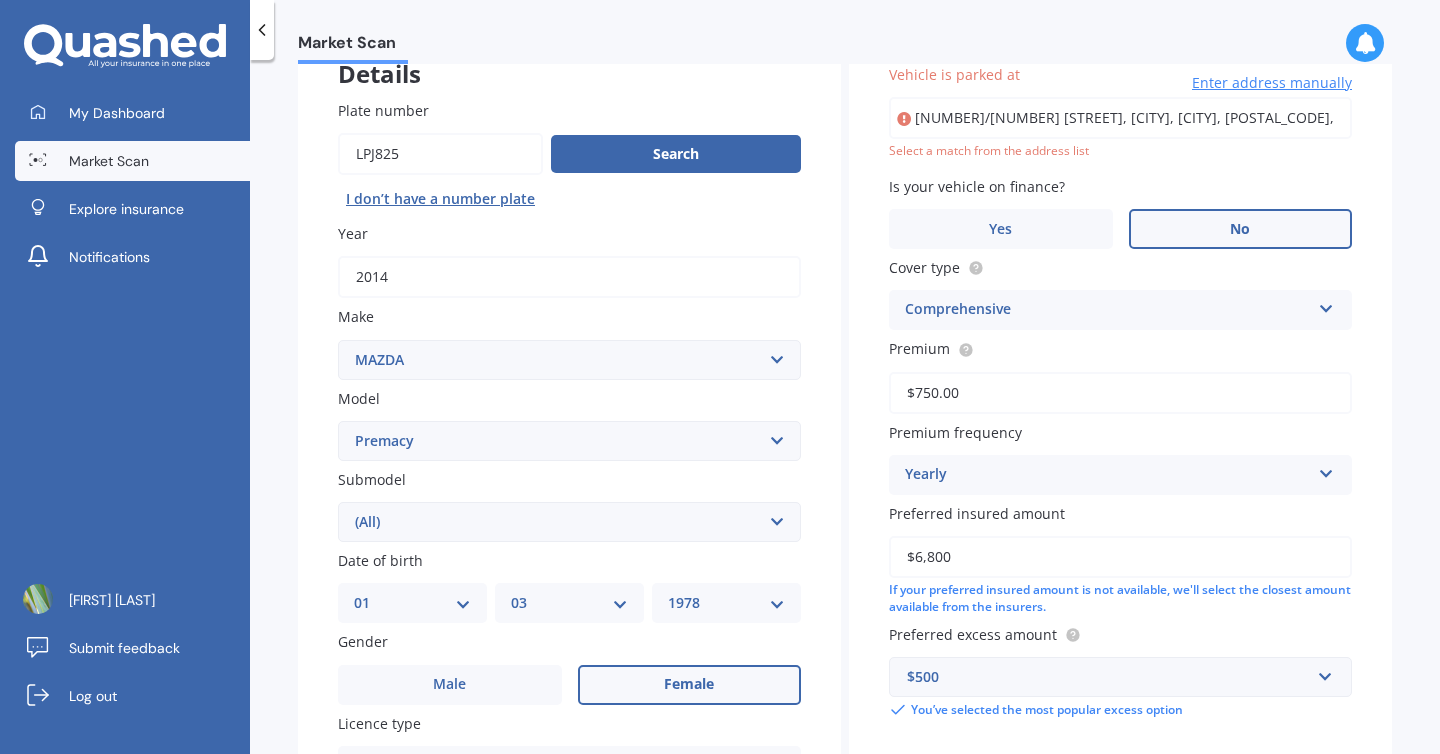 type on "[NUMBER]/[NUMBER] [STREET], [CITY], [CITY], [POSTAL_CODE]" 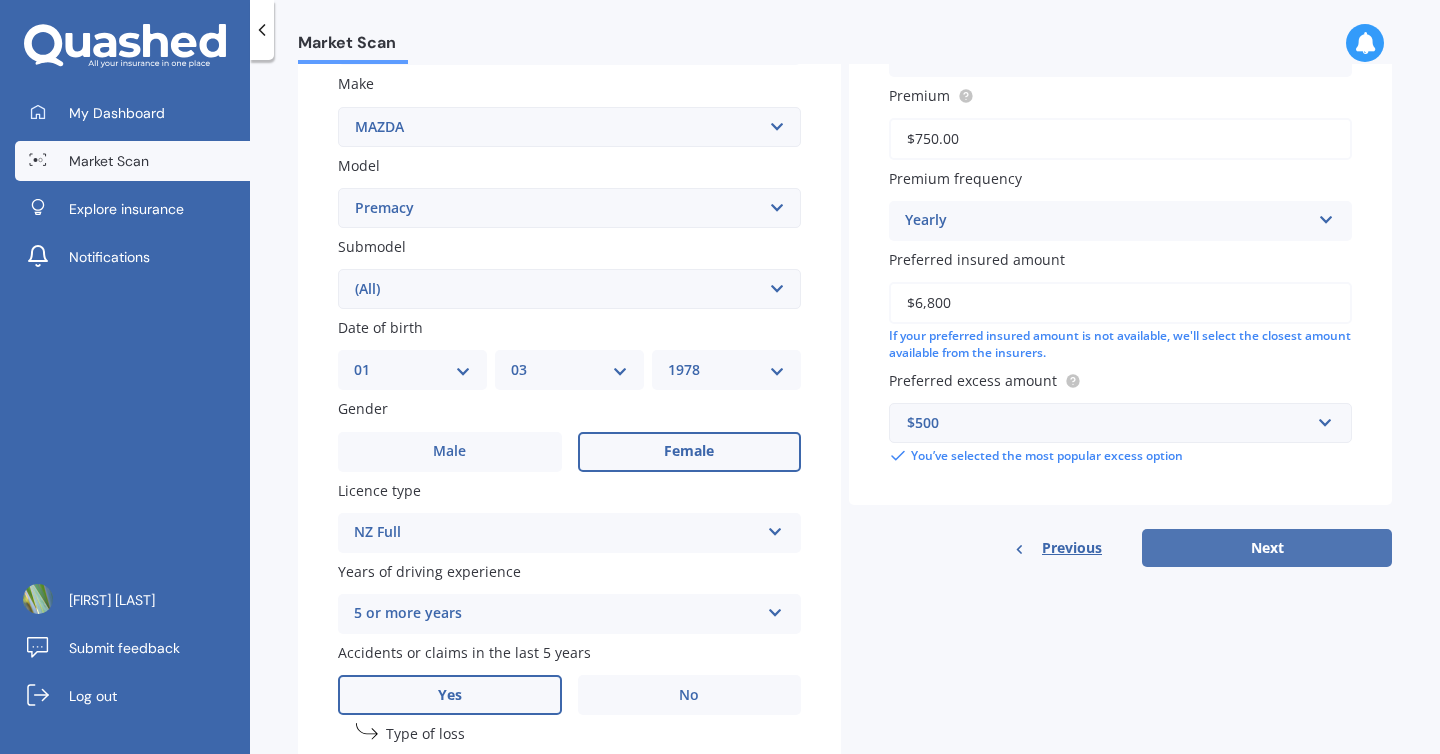 scroll, scrollTop: 414, scrollLeft: 0, axis: vertical 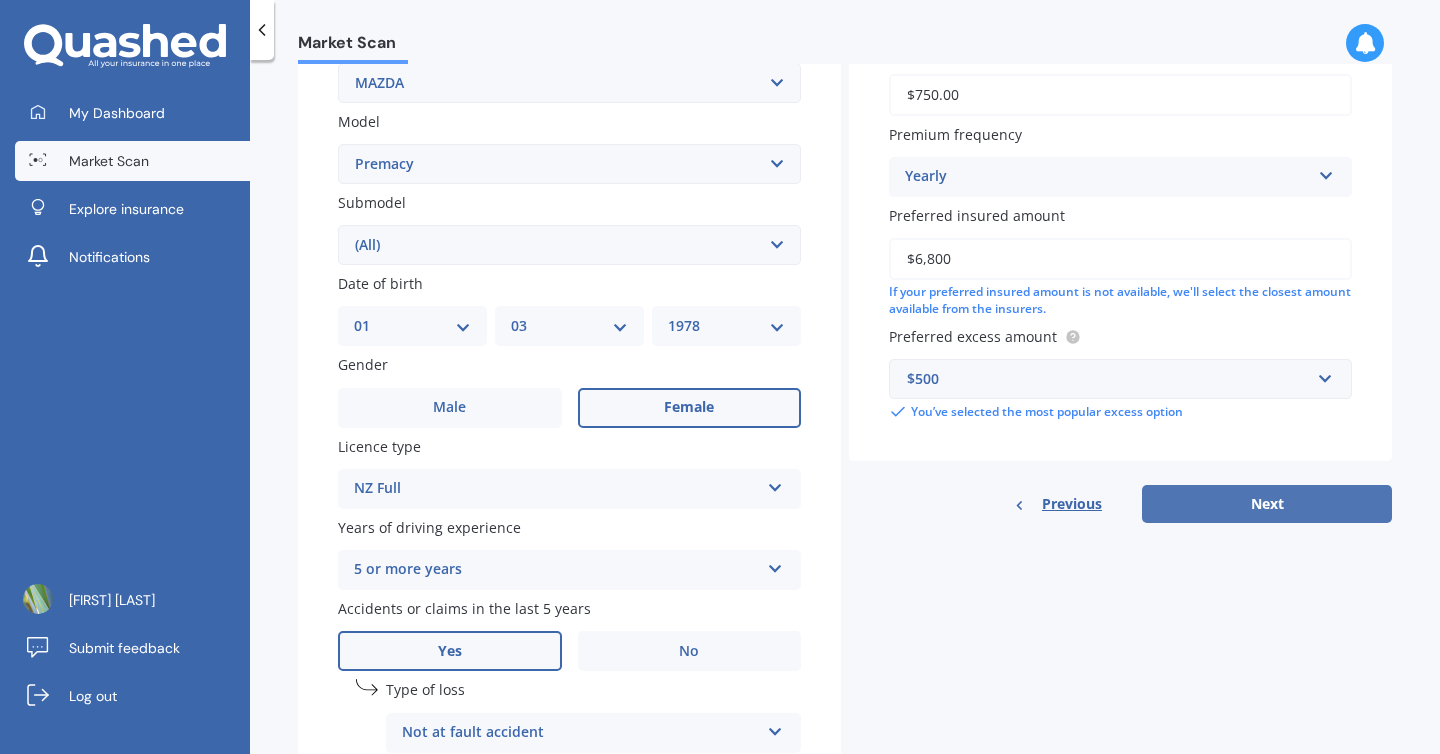 click on "Next" at bounding box center [1267, 504] 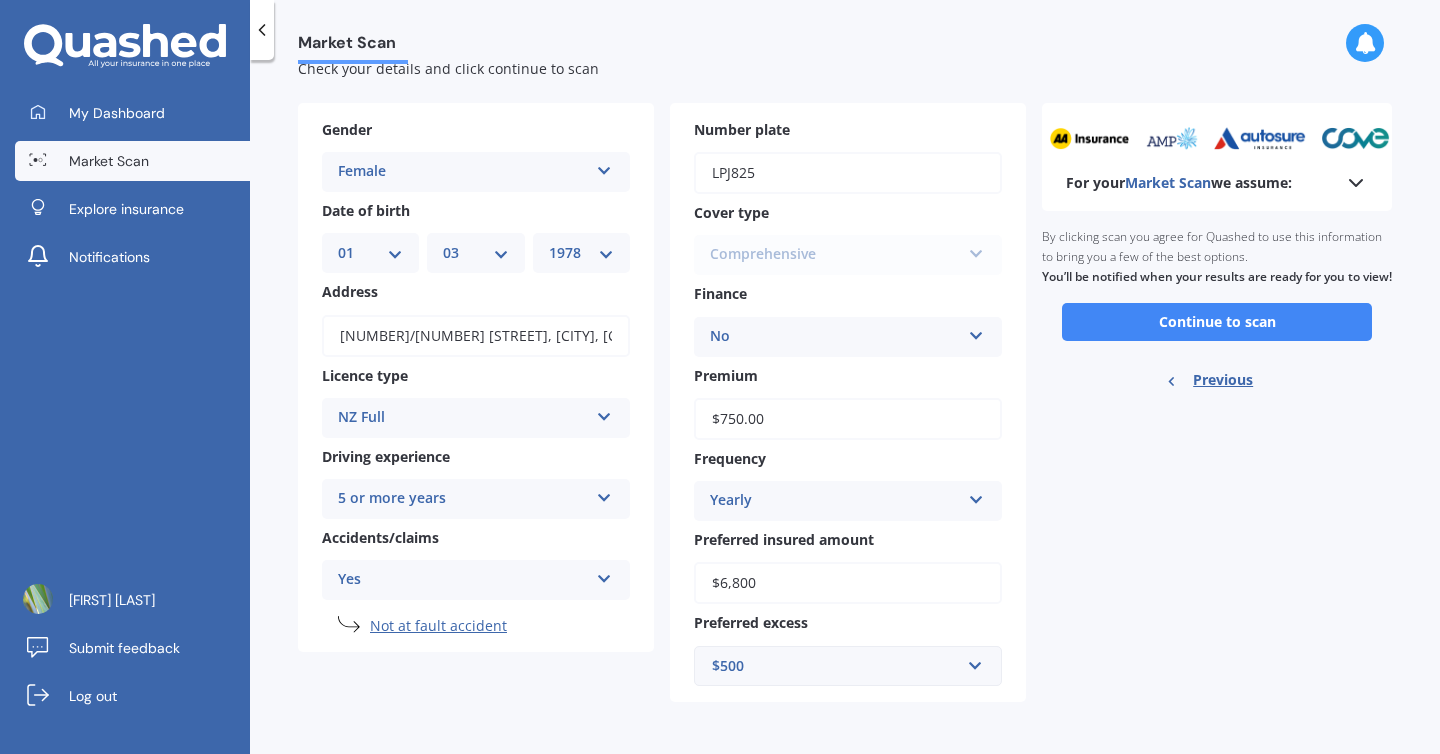 scroll, scrollTop: 0, scrollLeft: 0, axis: both 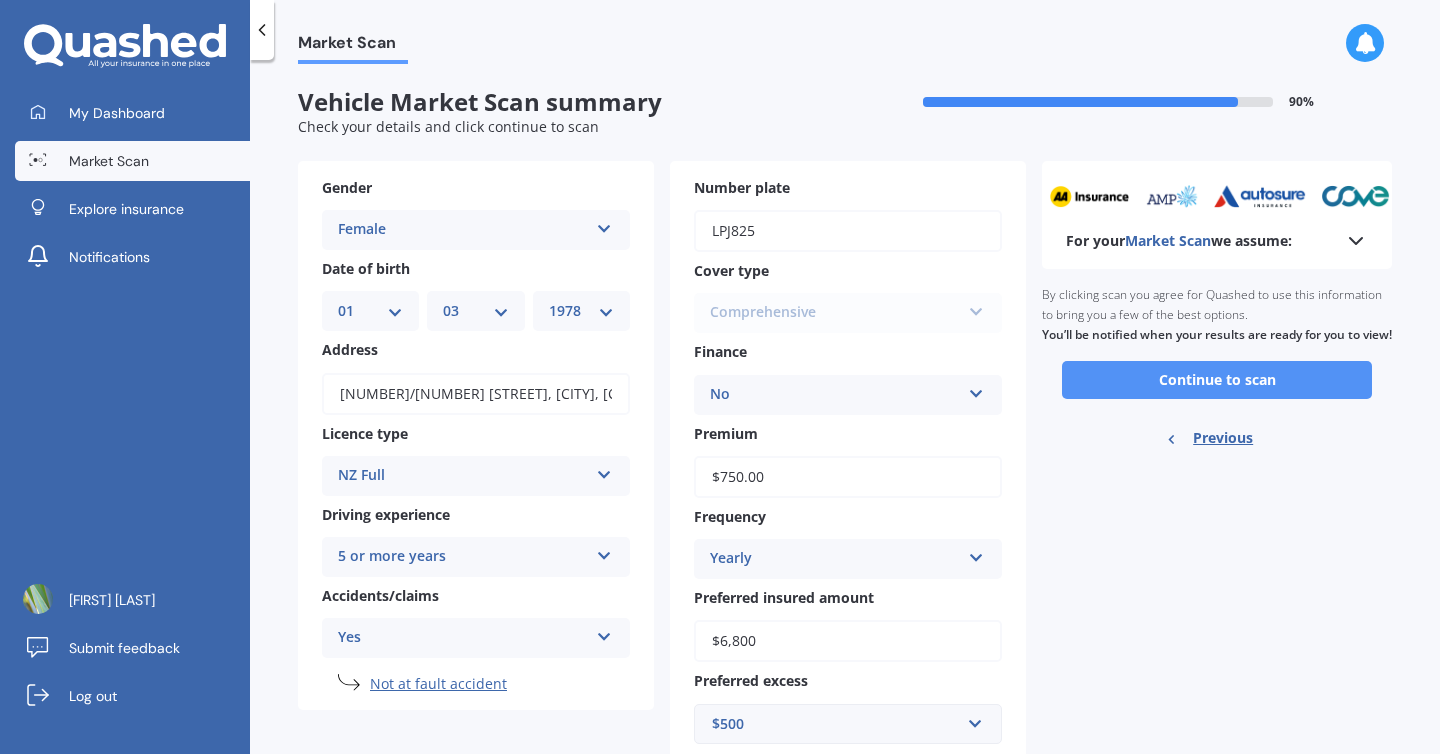 click on "Continue to scan" at bounding box center [1217, 380] 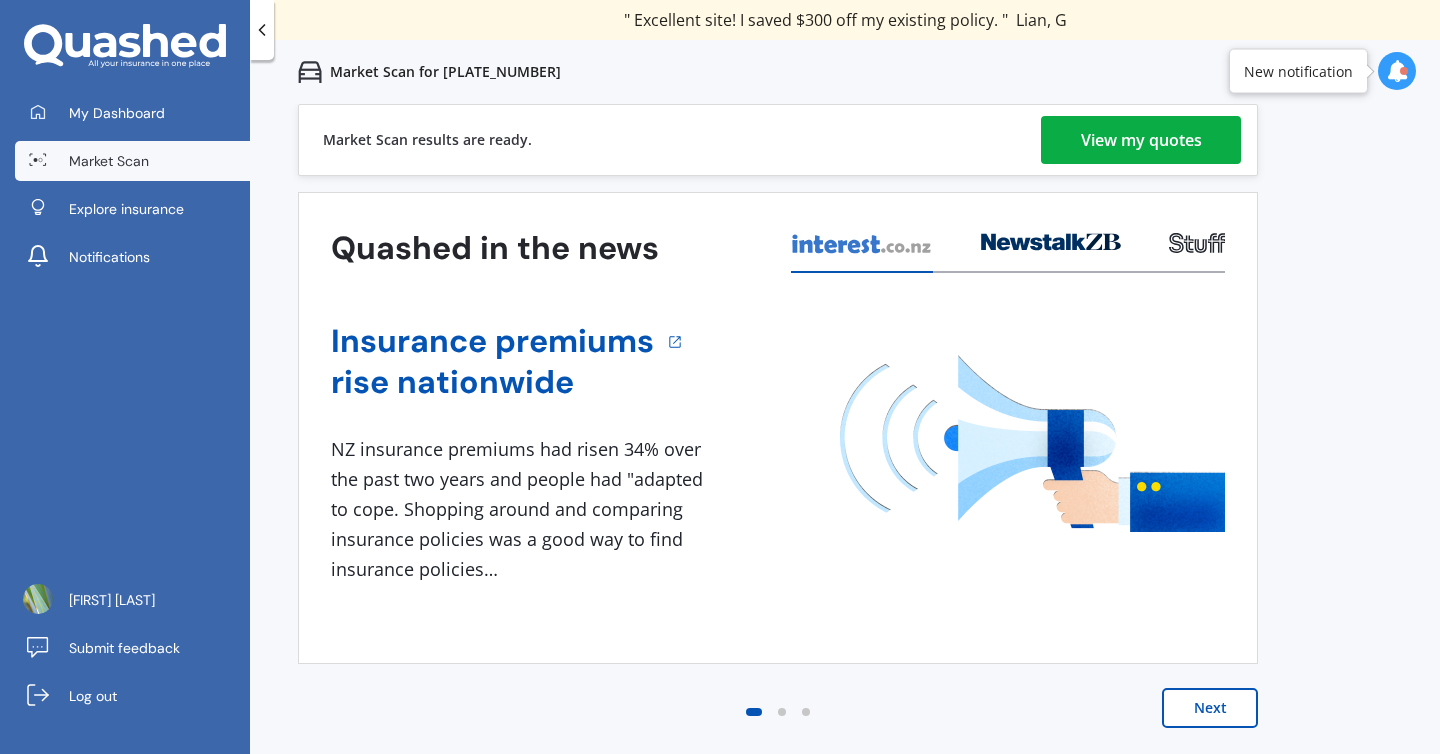 click on "View my quotes" at bounding box center [1141, 140] 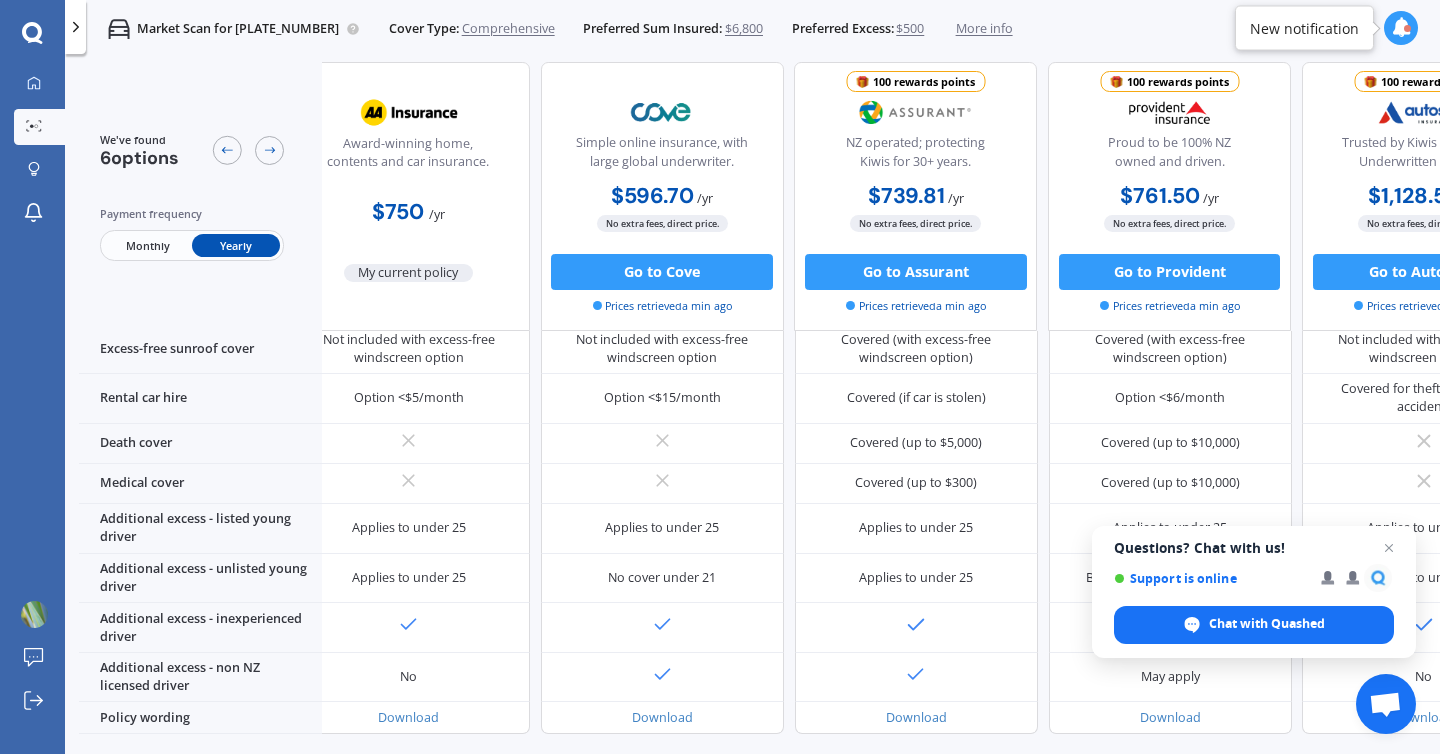 scroll, scrollTop: 838, scrollLeft: 38, axis: both 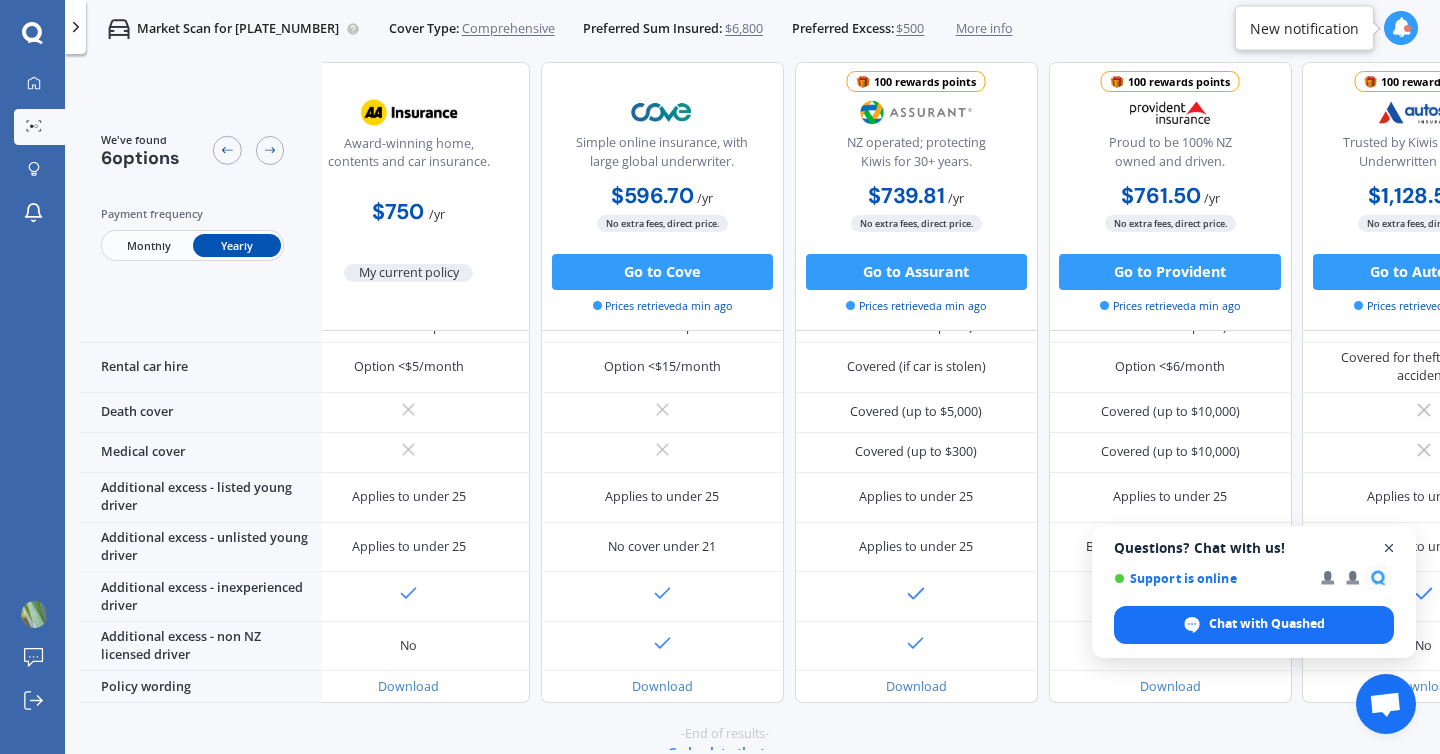click at bounding box center [1389, 548] 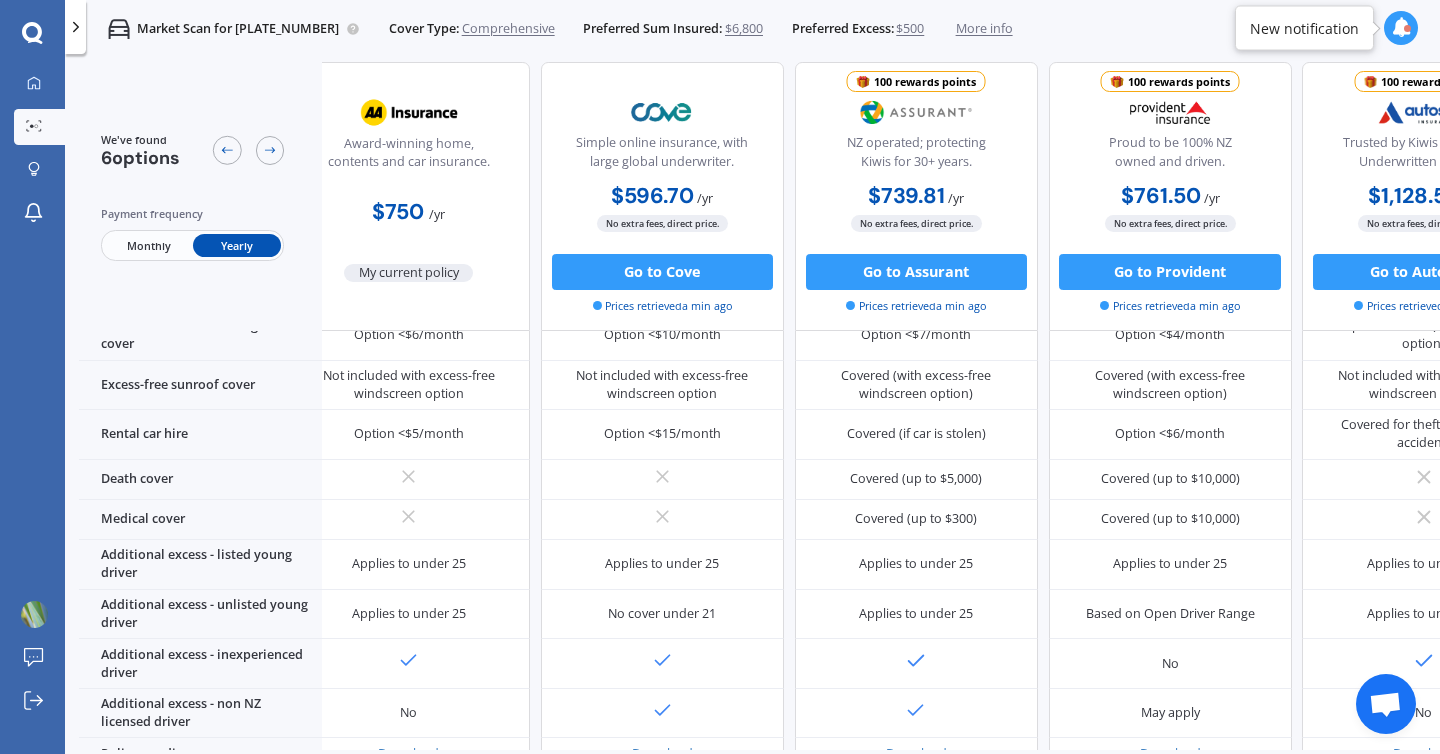 scroll, scrollTop: 764, scrollLeft: 0, axis: vertical 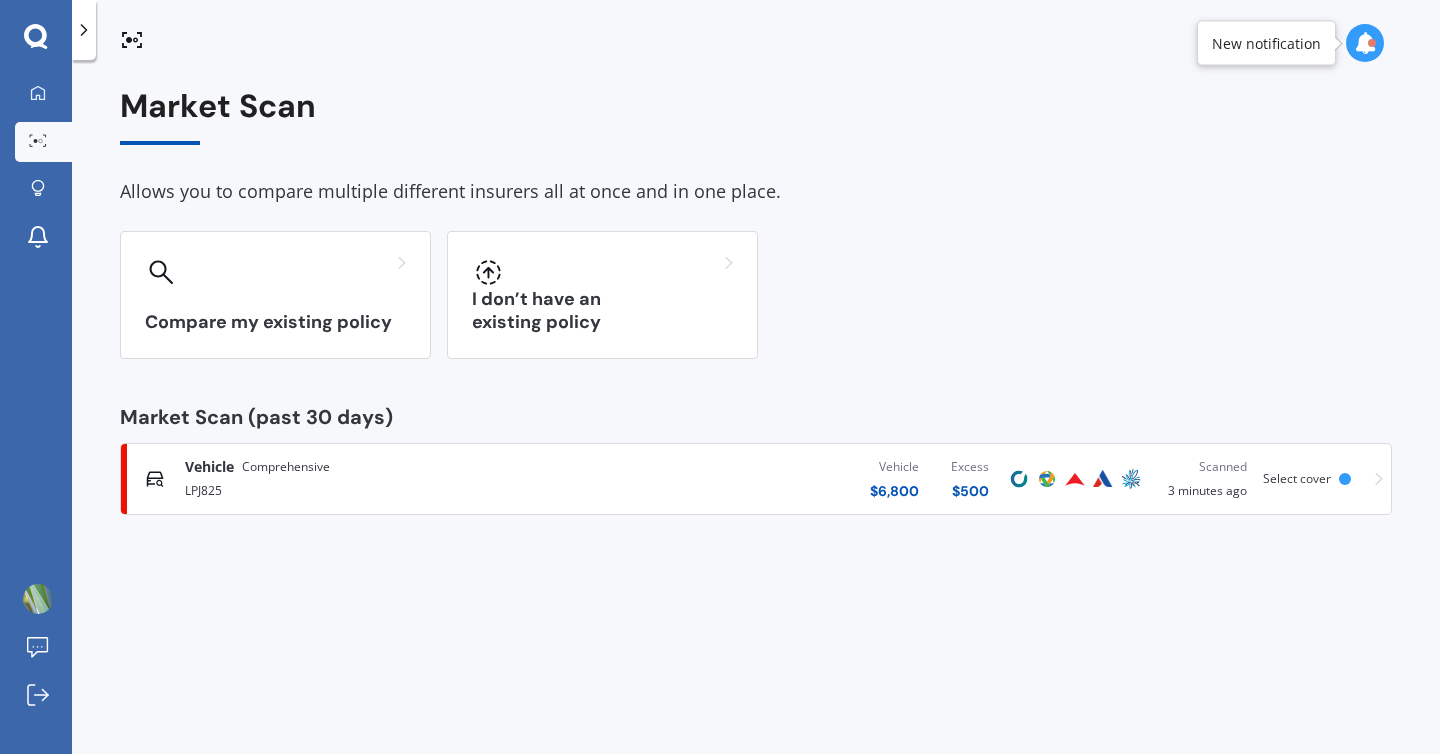 click on "Vehicle $ 6,800 Excess $ 500" at bounding box center (790, 479) 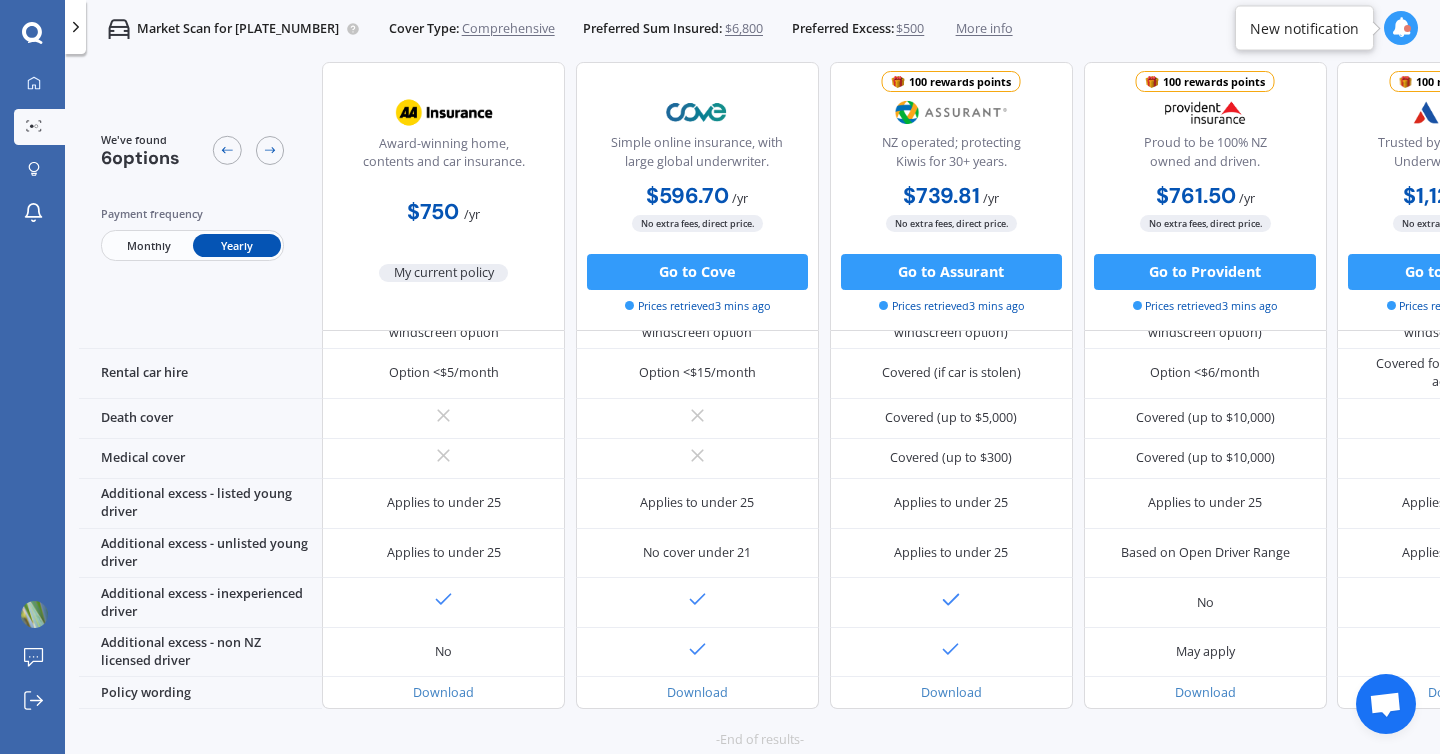 scroll, scrollTop: 867, scrollLeft: 0, axis: vertical 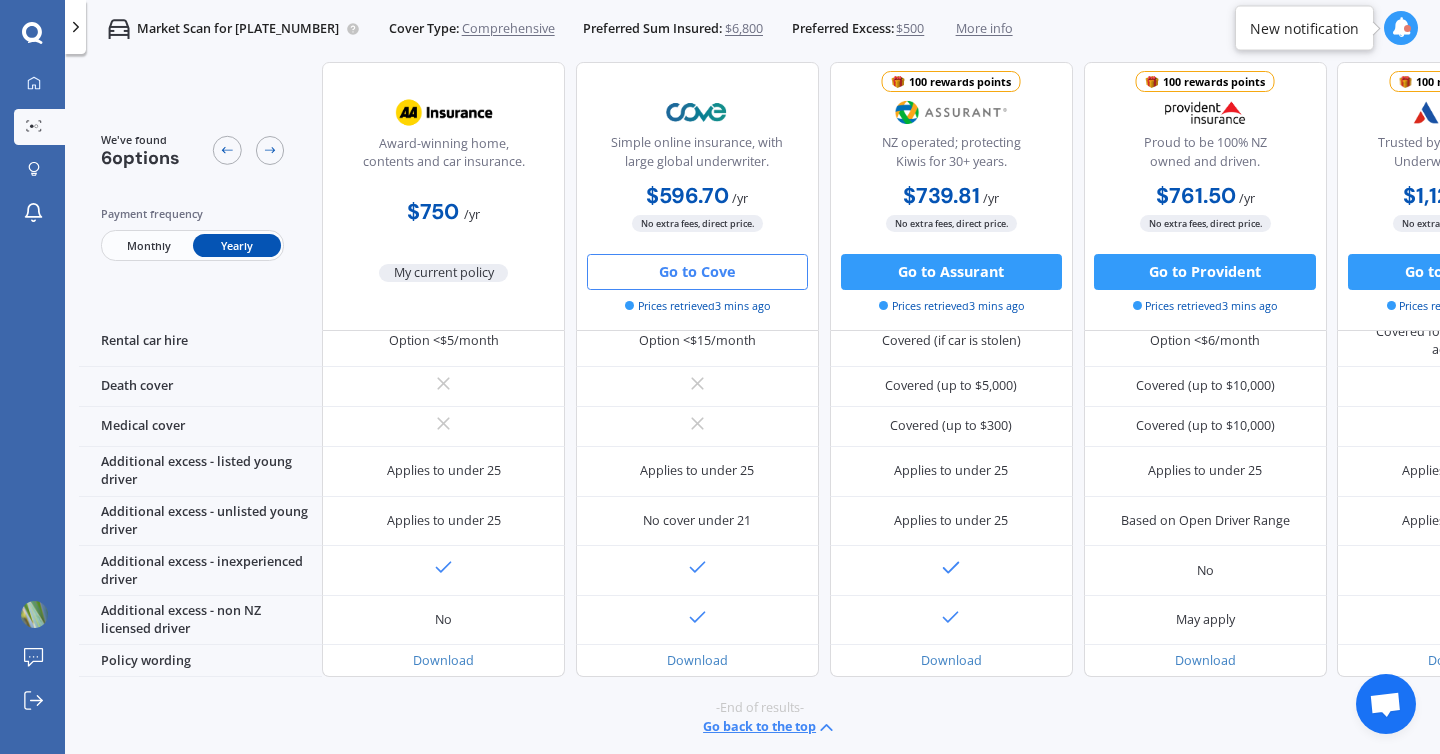 click on "Go to Cove" at bounding box center [697, 272] 